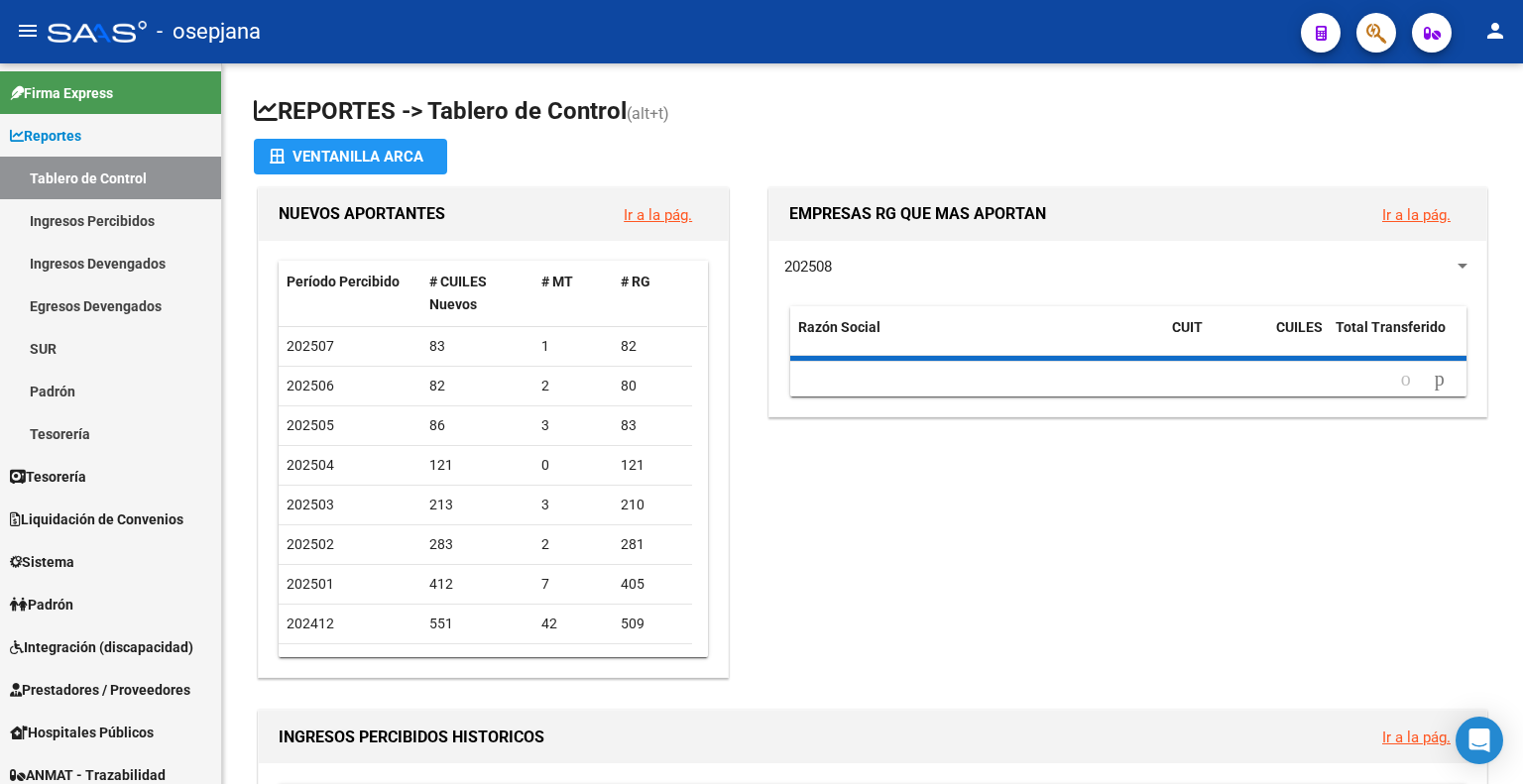 scroll, scrollTop: 0, scrollLeft: 0, axis: both 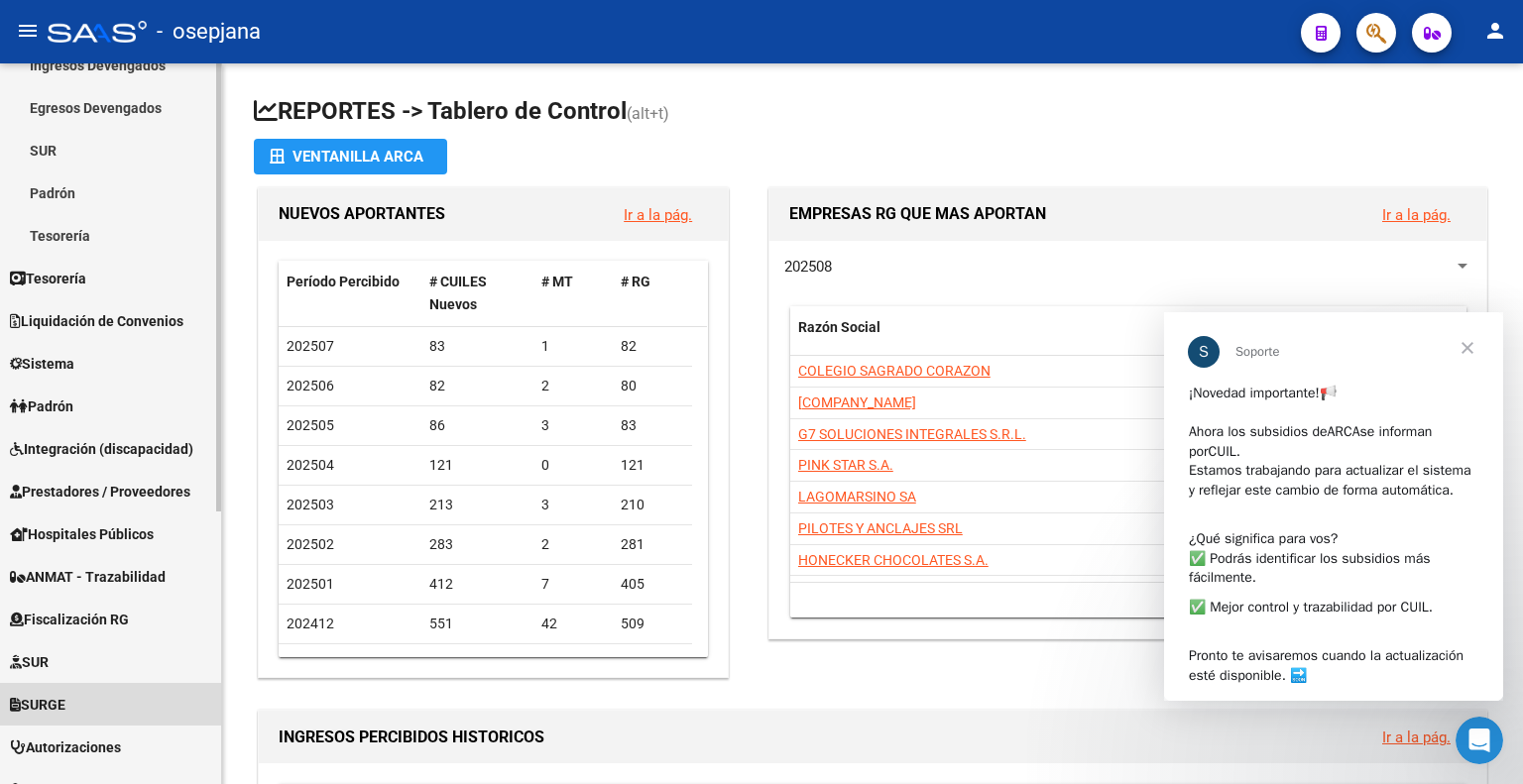 click on "SURGE" at bounding box center (110, 704) 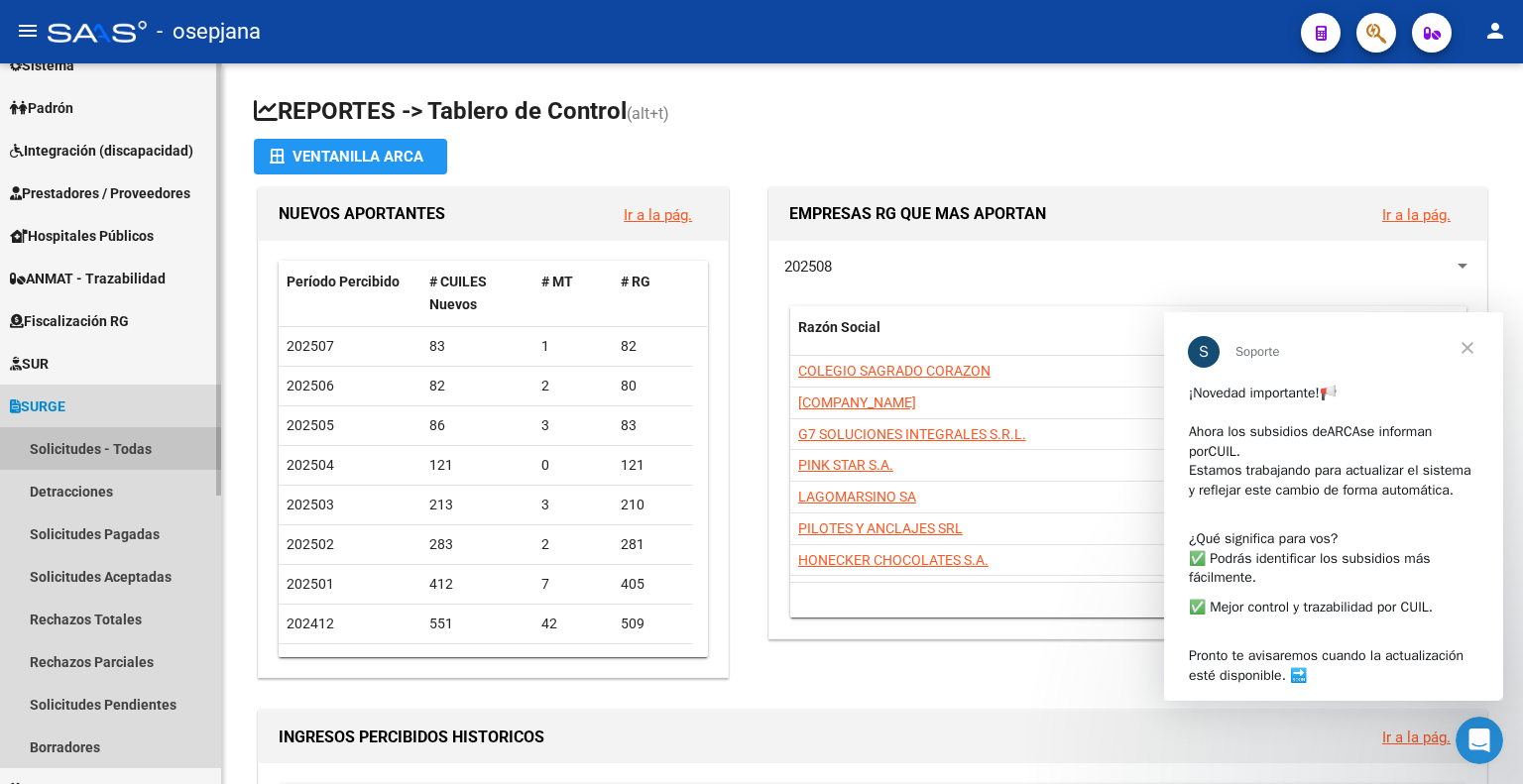 click on "Solicitudes - Todas" at bounding box center (110, 448) 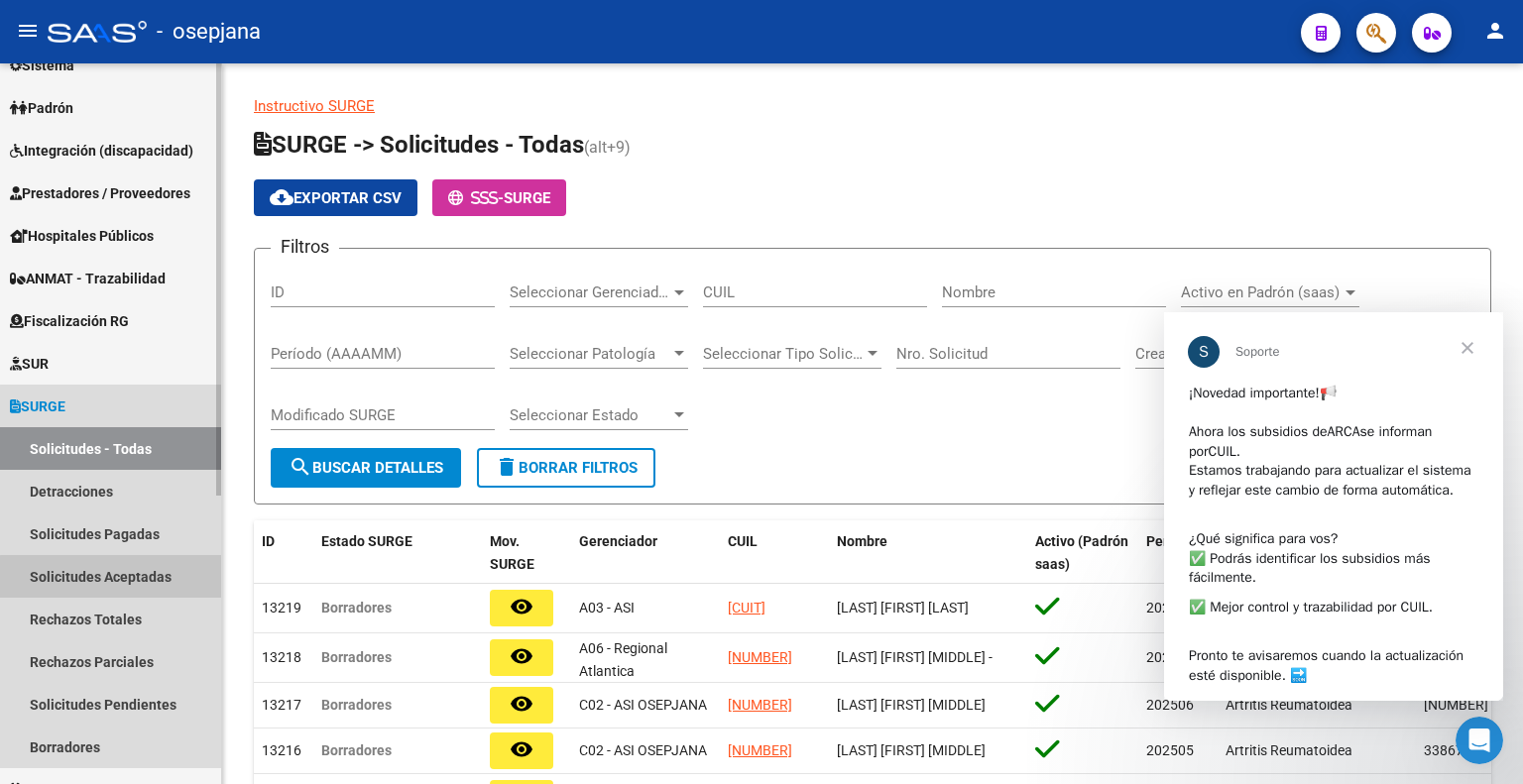 click on "Solicitudes Aceptadas" at bounding box center [110, 576] 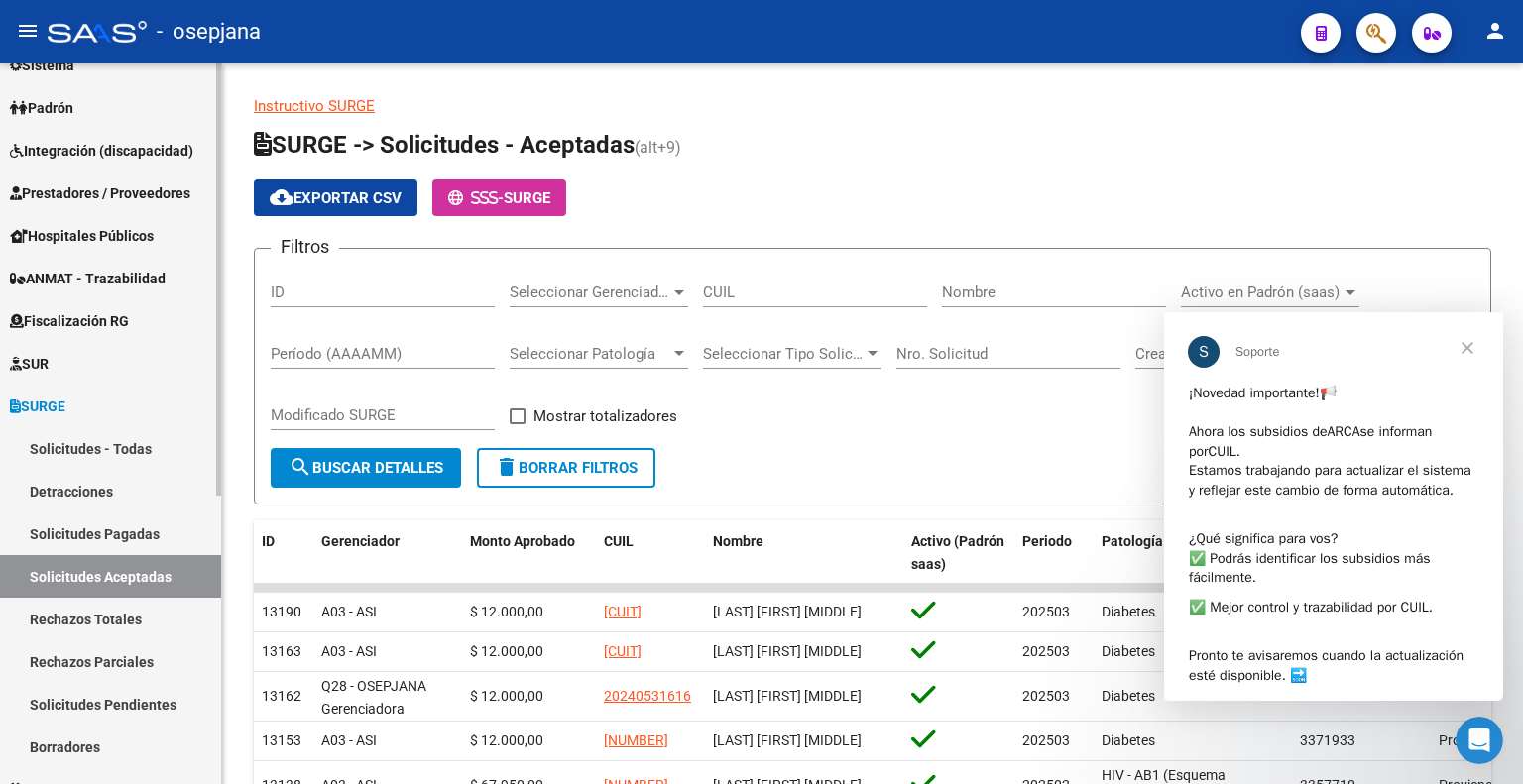 click on "Solicitudes Pagadas" at bounding box center [110, 533] 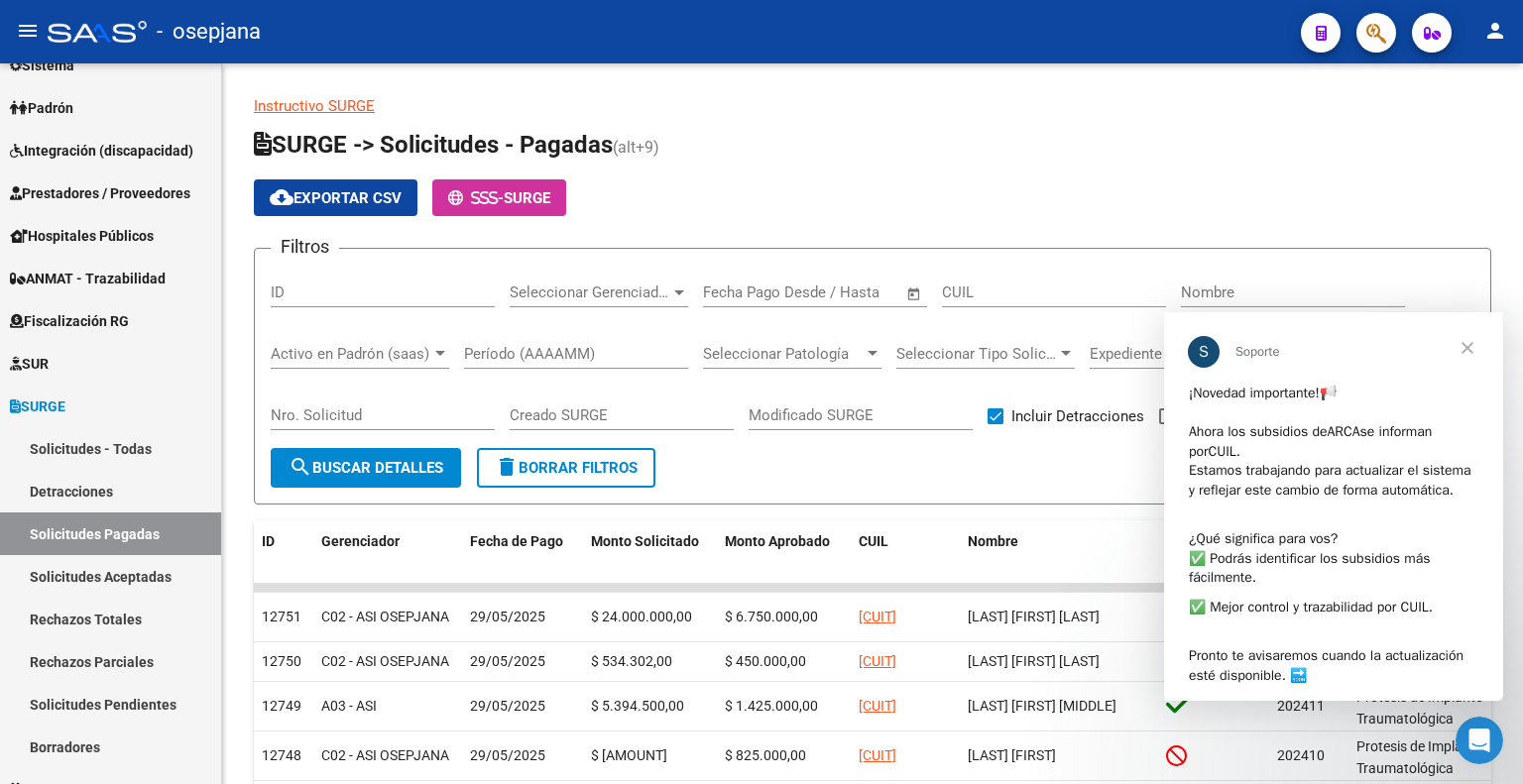 click at bounding box center [1467, 348] 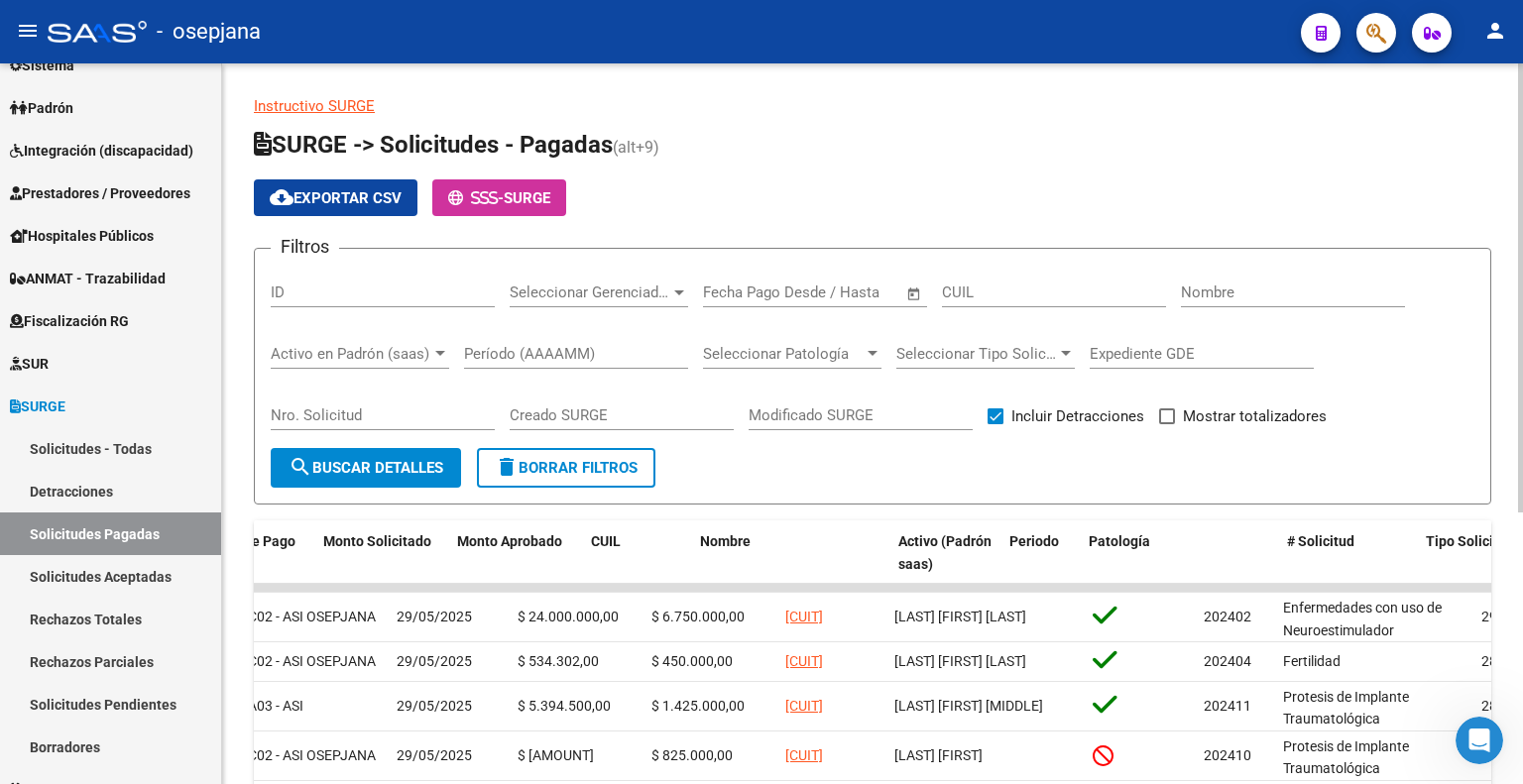 scroll, scrollTop: 0, scrollLeft: 0, axis: both 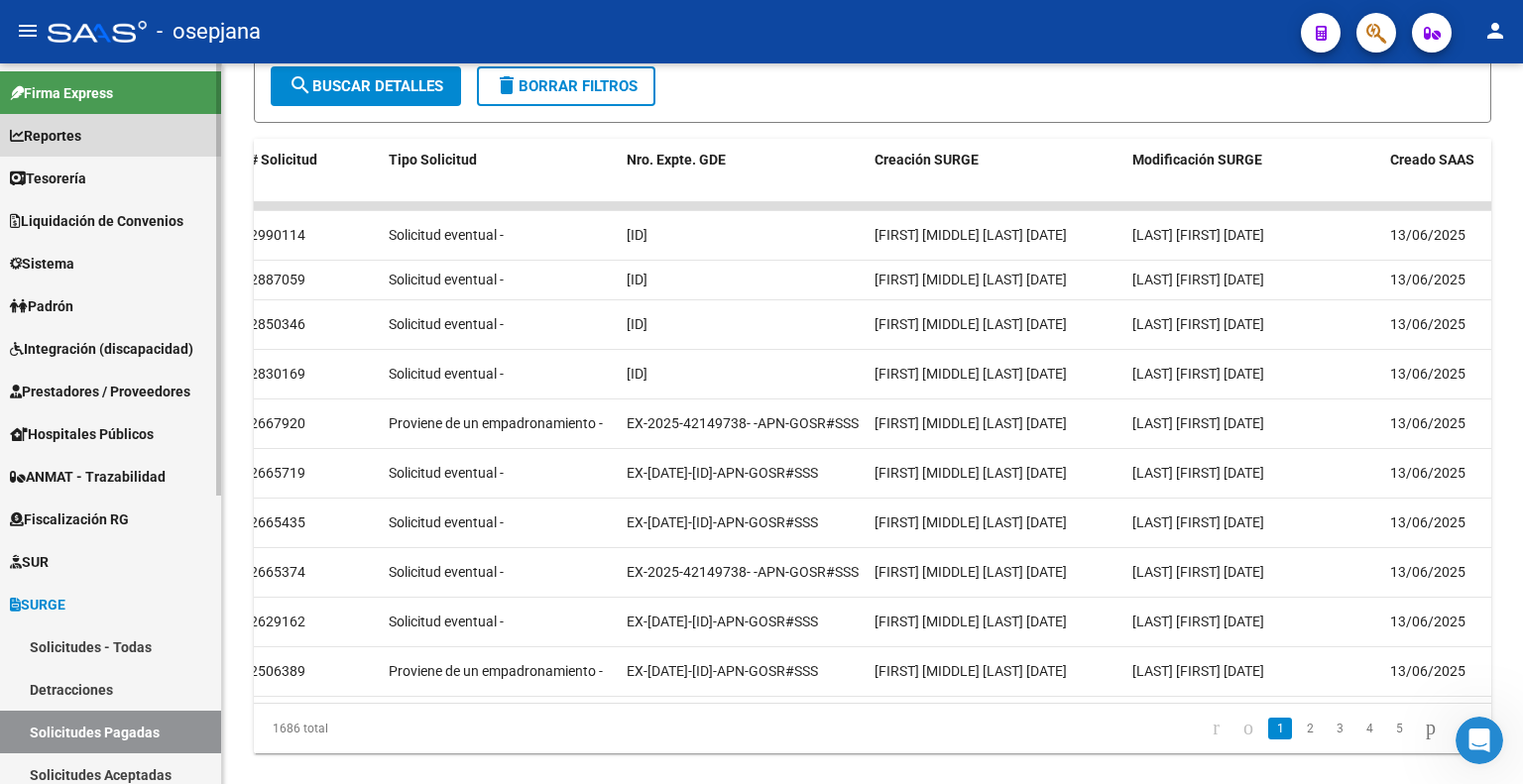 click on "Reportes" at bounding box center [46, 136] 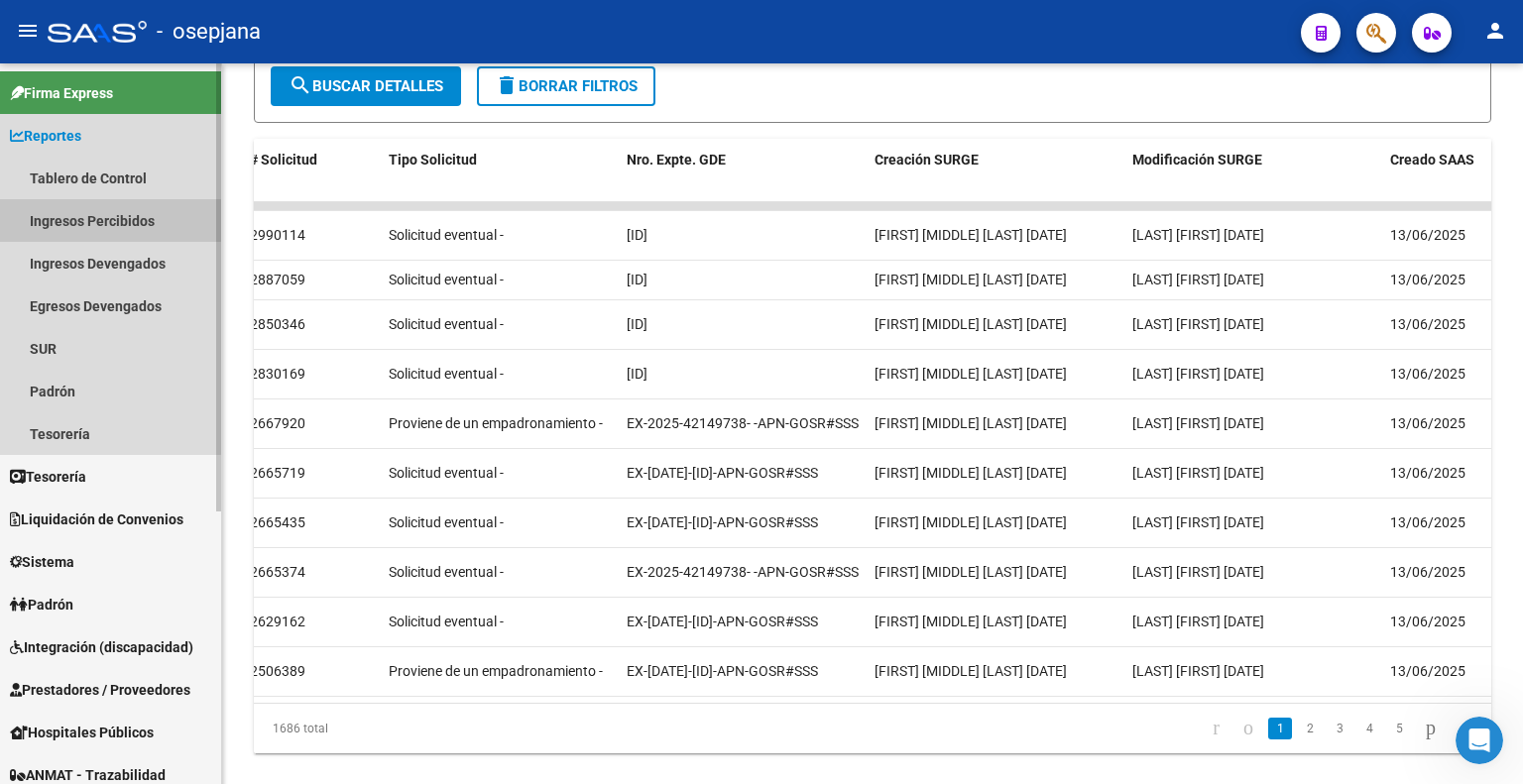 click on "Ingresos Percibidos" at bounding box center (110, 220) 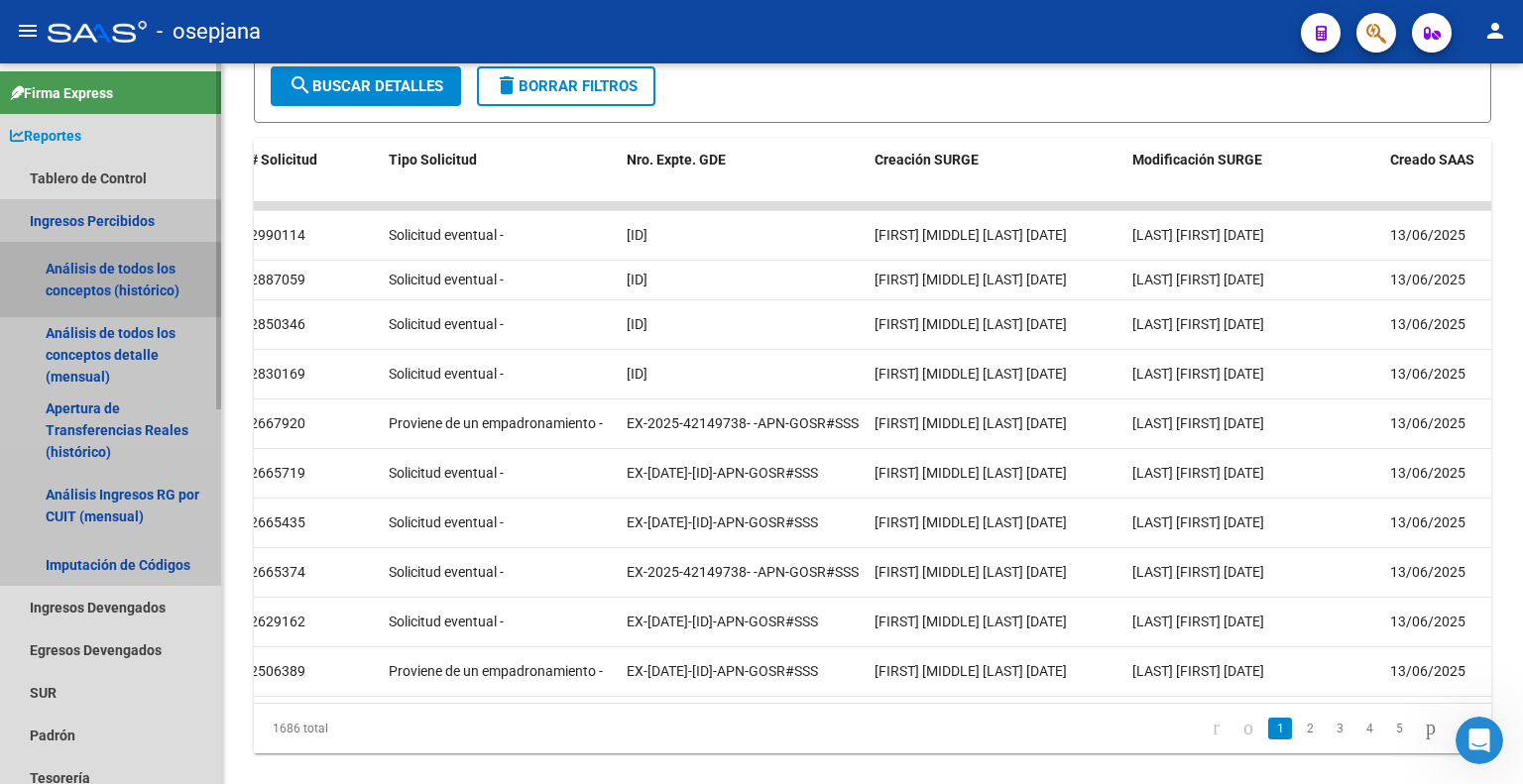 click on "Análisis de todos los conceptos (histórico)" at bounding box center [110, 280] 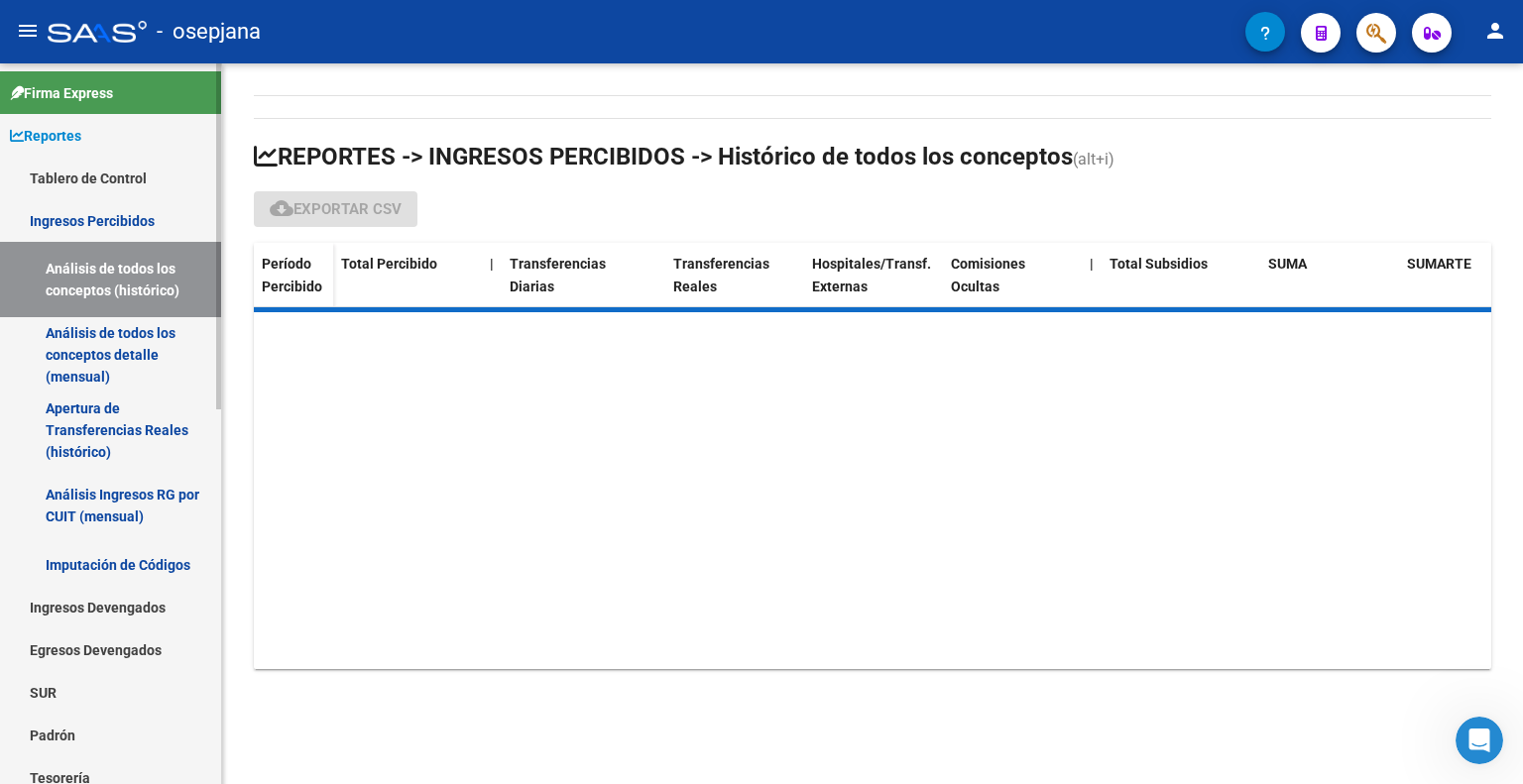 scroll, scrollTop: 0, scrollLeft: 0, axis: both 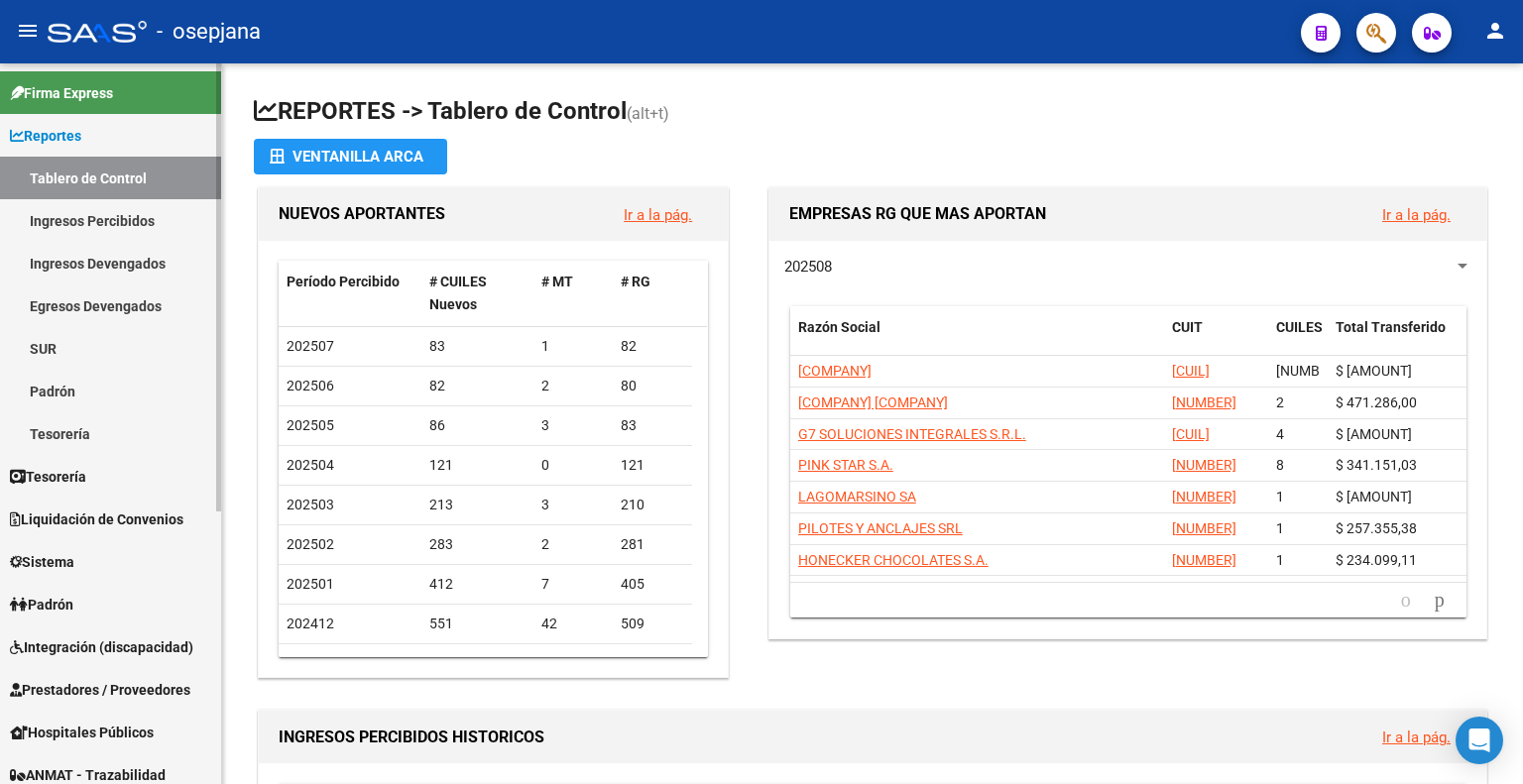 click on "Ingresos Percibidos" at bounding box center (110, 220) 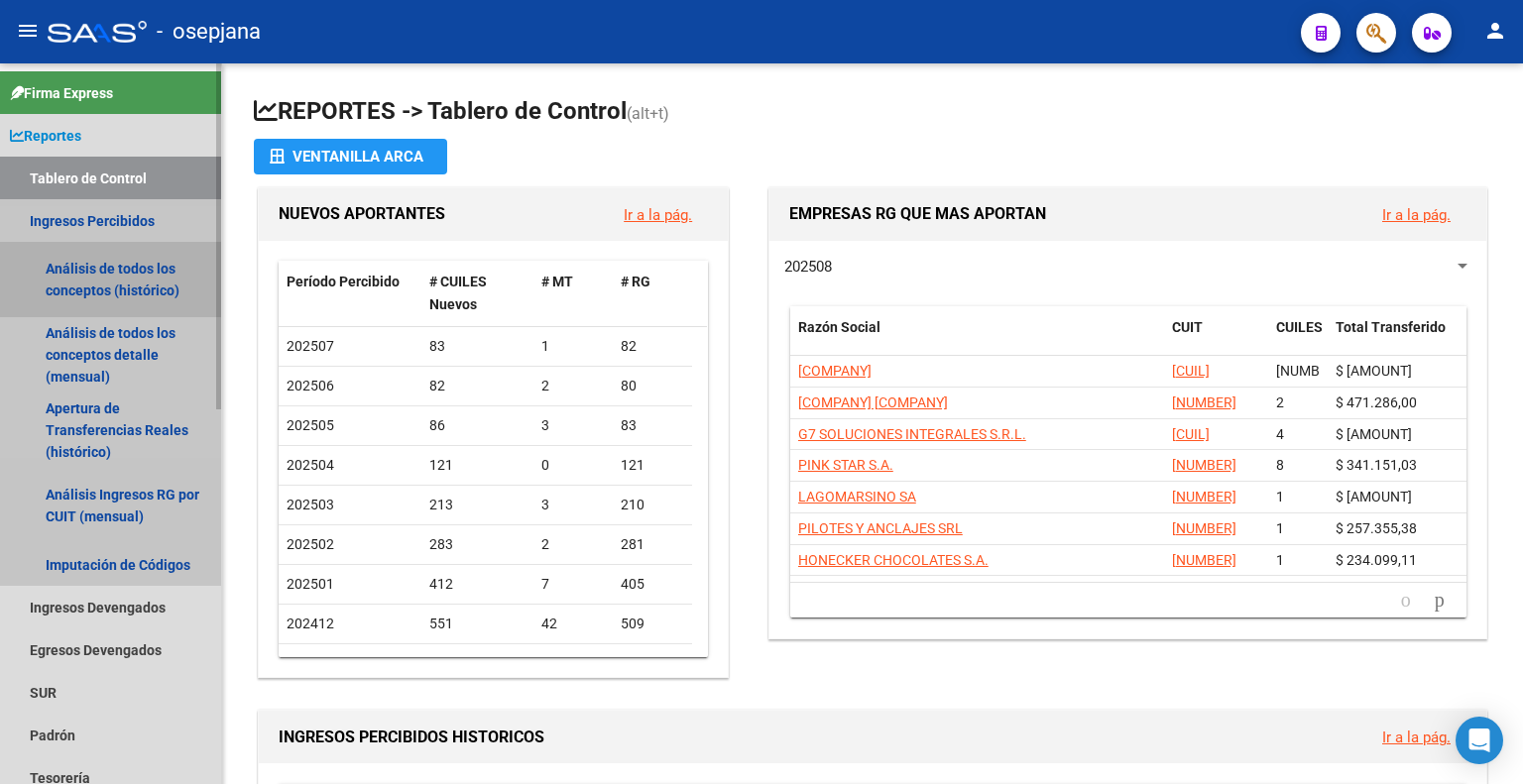 click on "Análisis de todos los conceptos (histórico)" at bounding box center (110, 280) 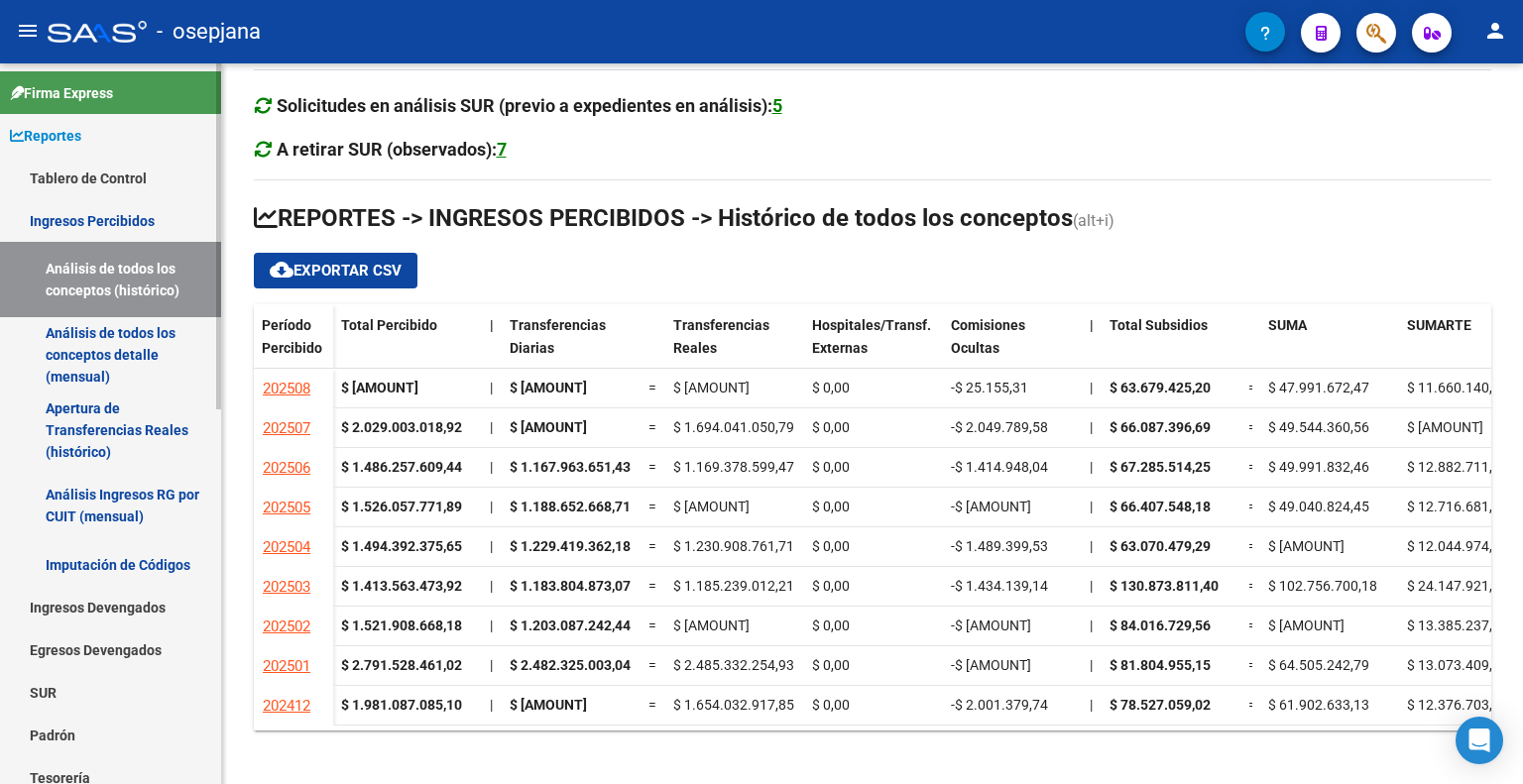 scroll, scrollTop: 122, scrollLeft: 0, axis: vertical 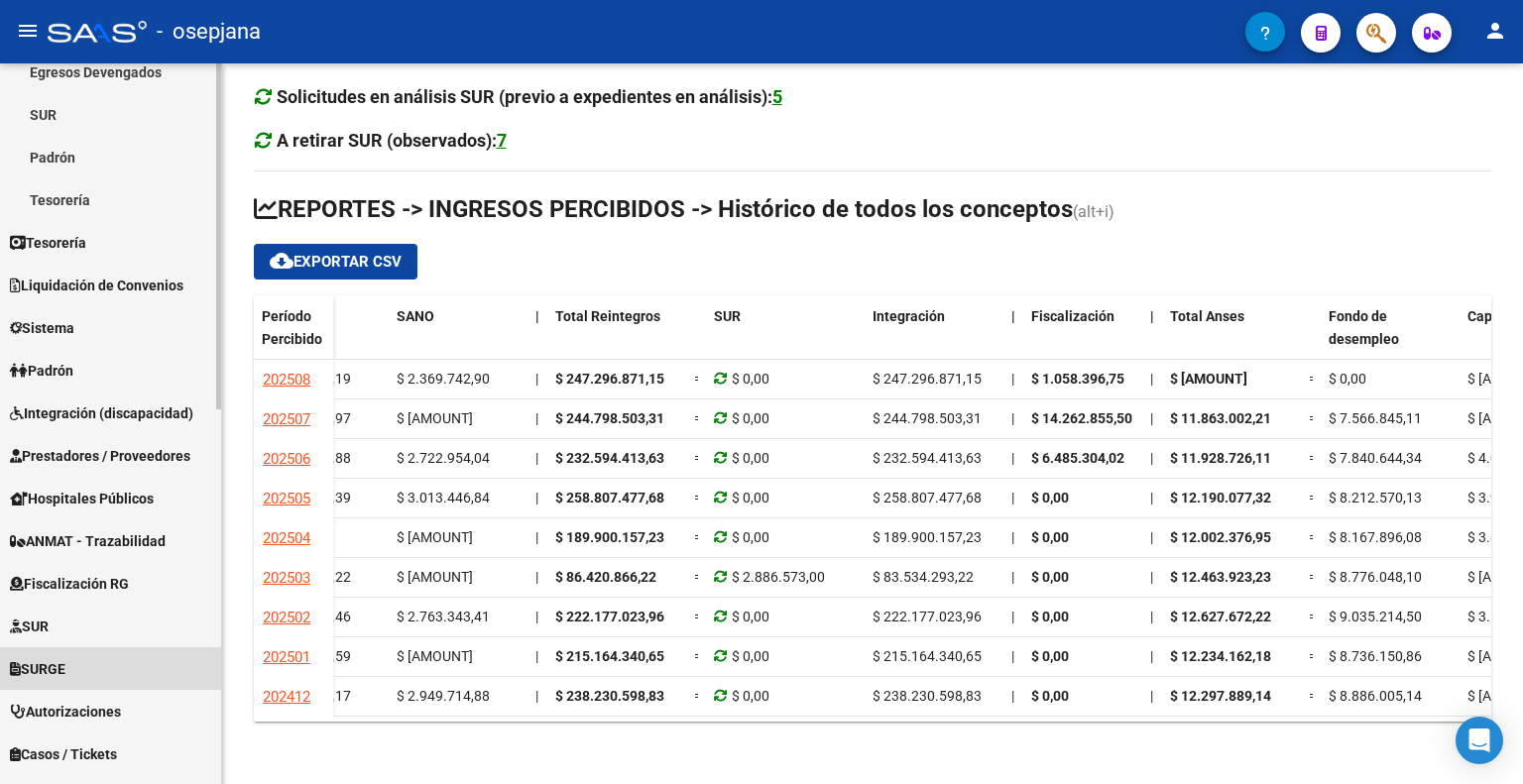click on "SURGE" at bounding box center [110, 668] 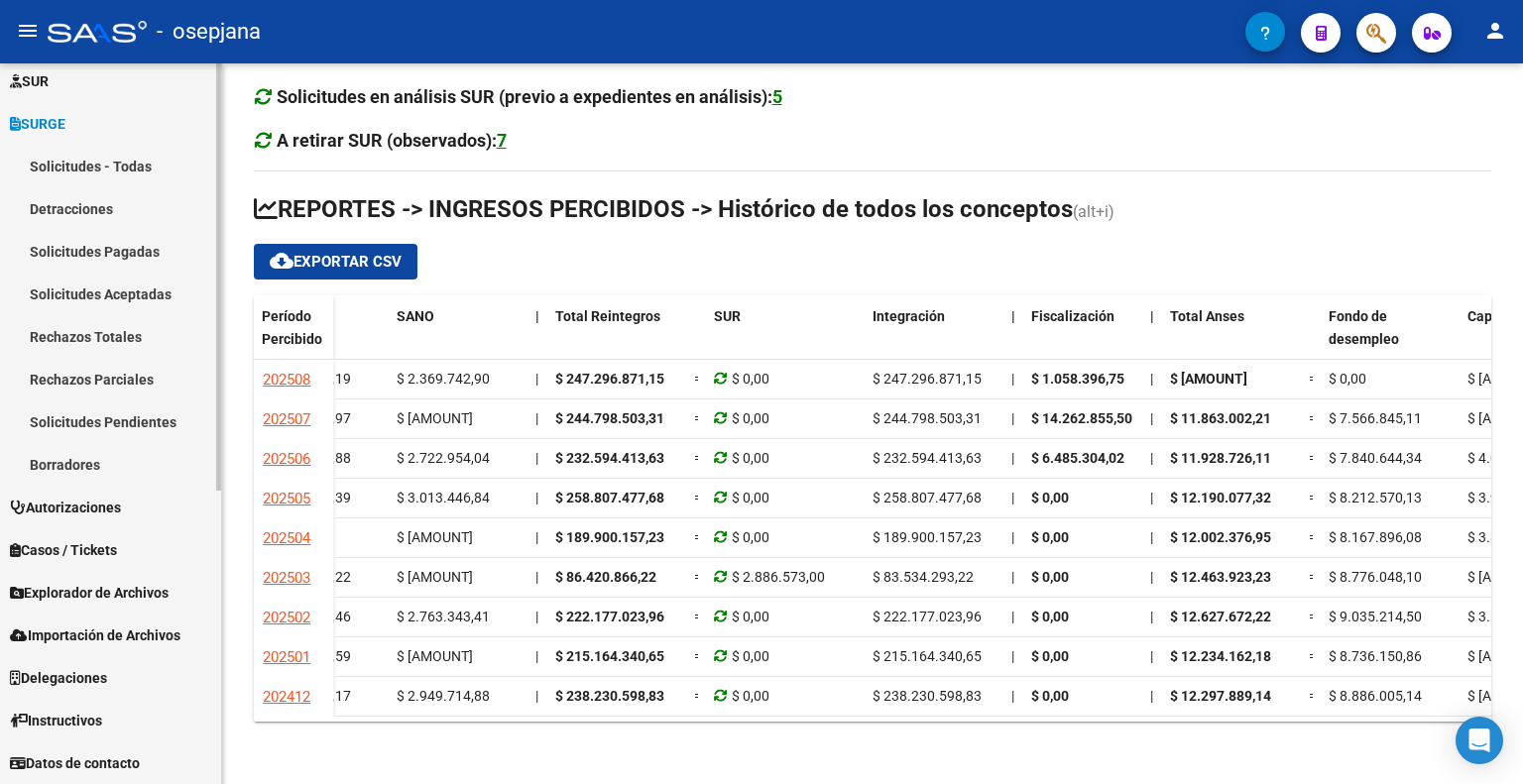 scroll, scrollTop: 480, scrollLeft: 0, axis: vertical 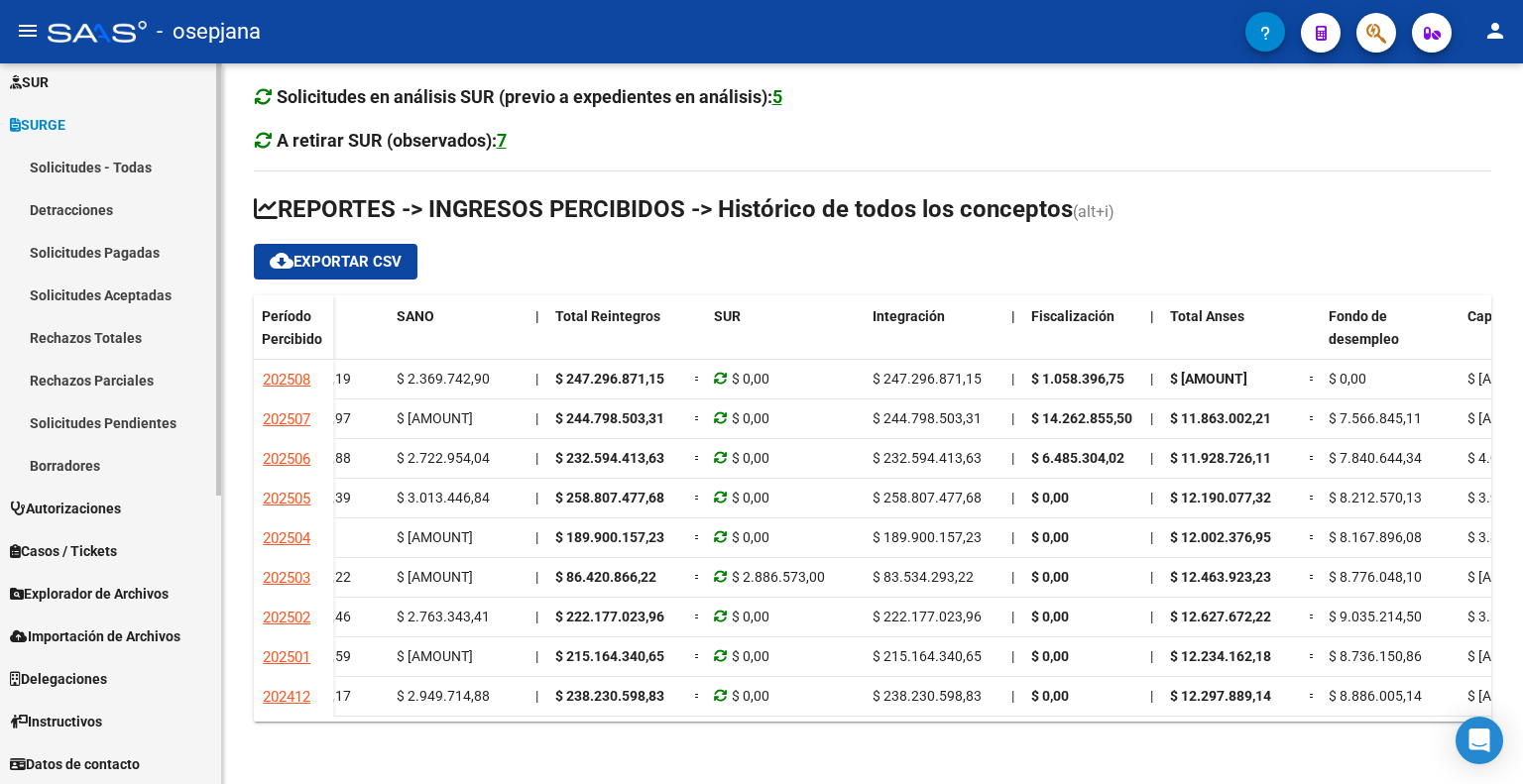 click on "Solicitudes Pagadas" at bounding box center (110, 252) 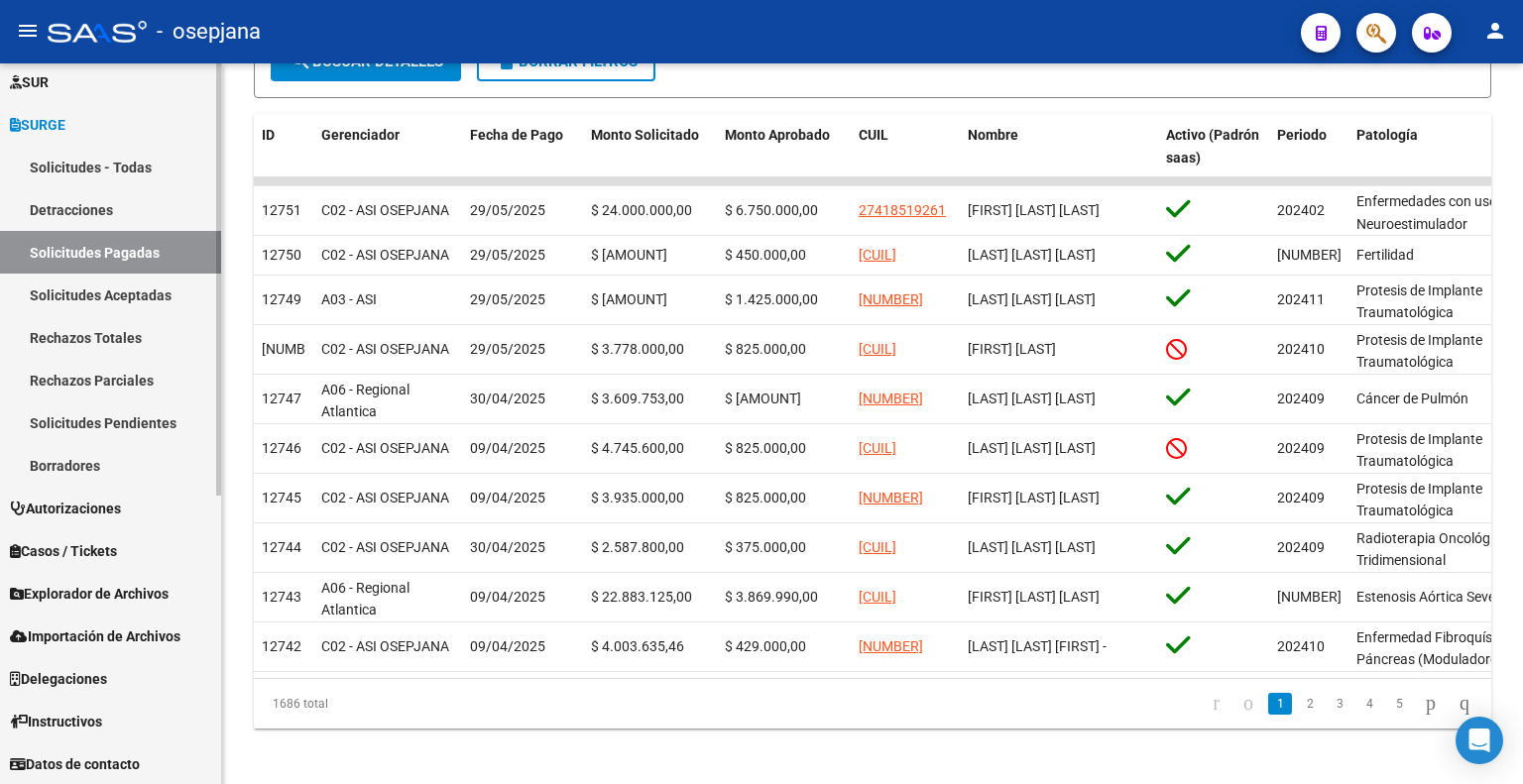 scroll, scrollTop: 436, scrollLeft: 0, axis: vertical 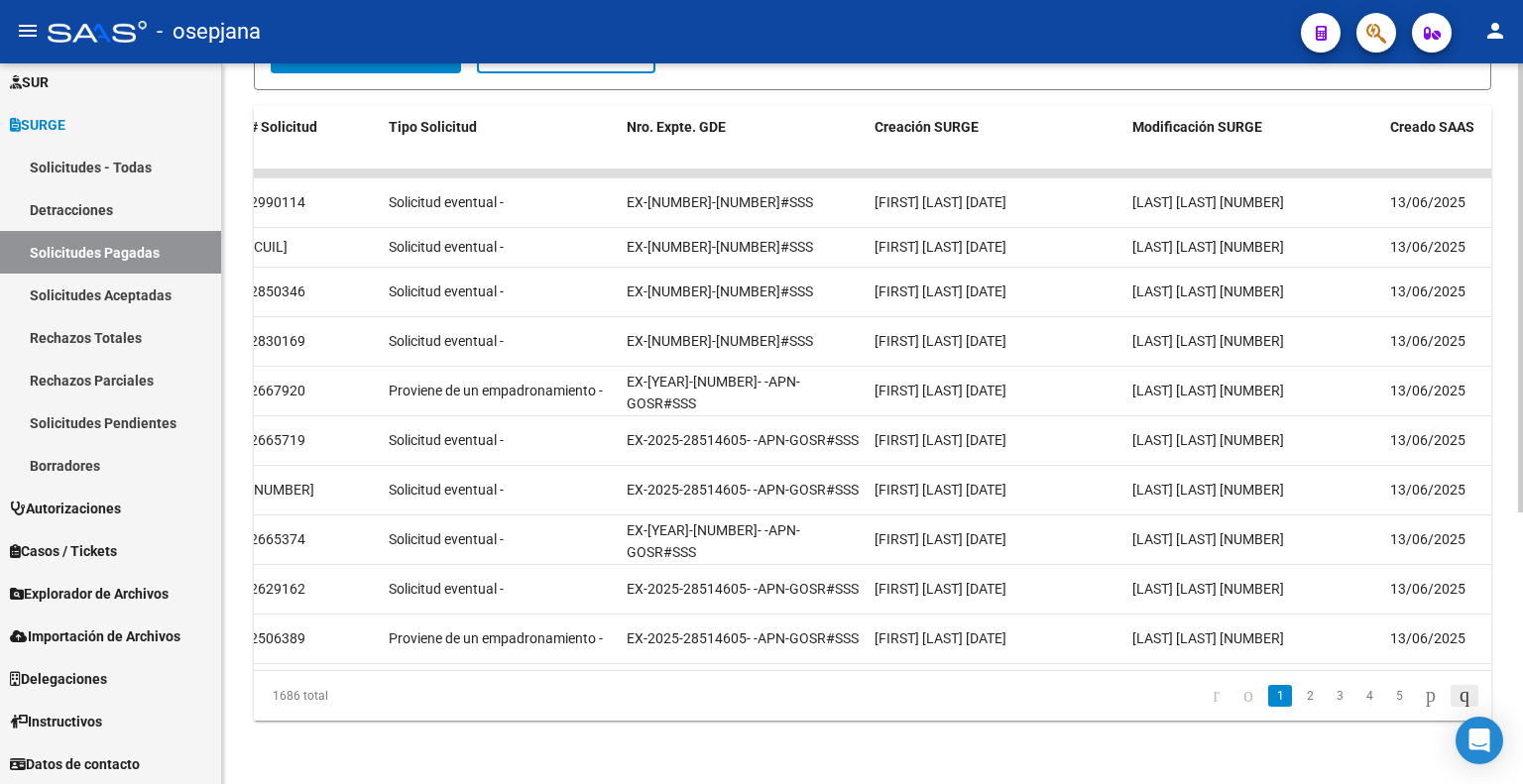 click 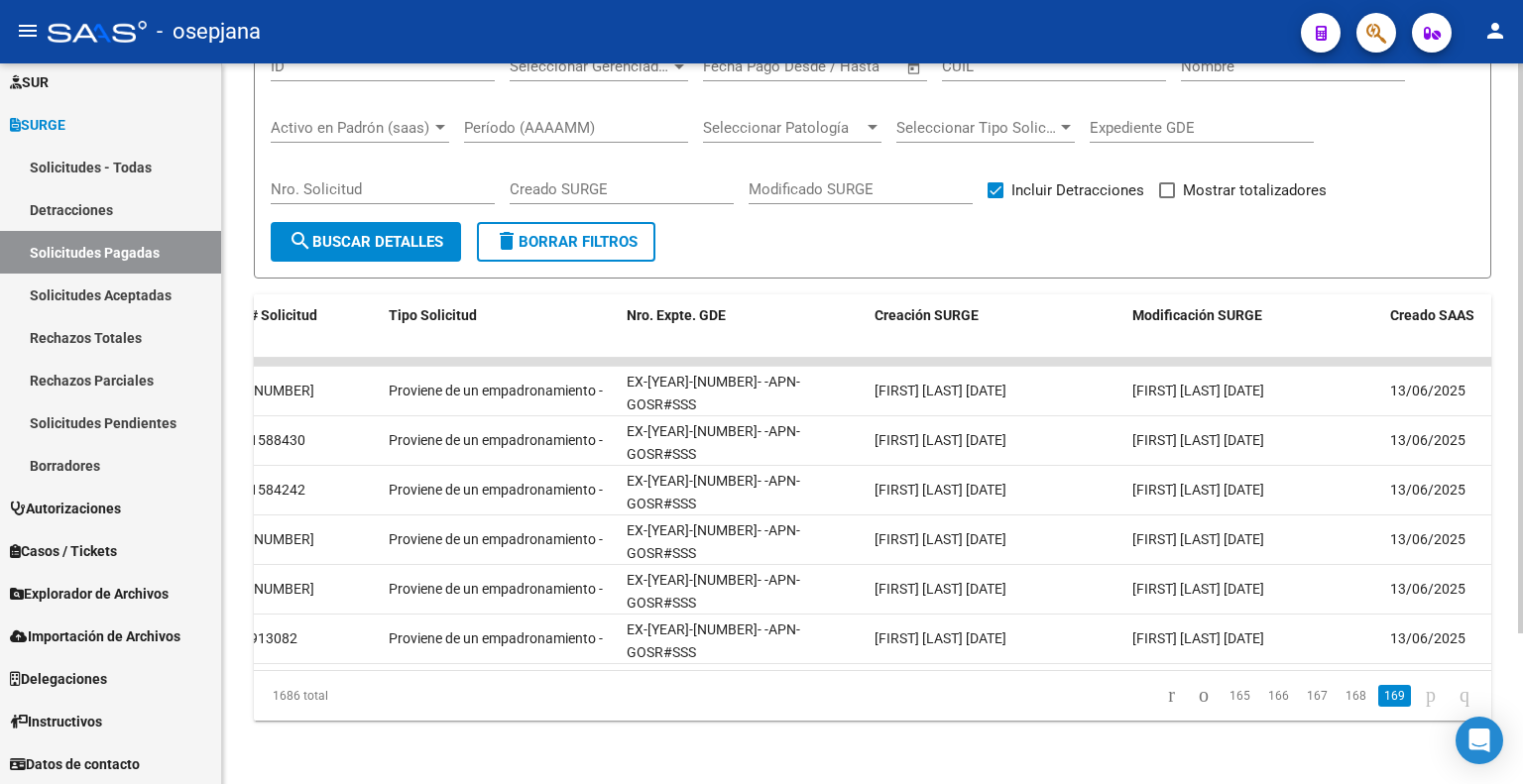 scroll, scrollTop: 189, scrollLeft: 0, axis: vertical 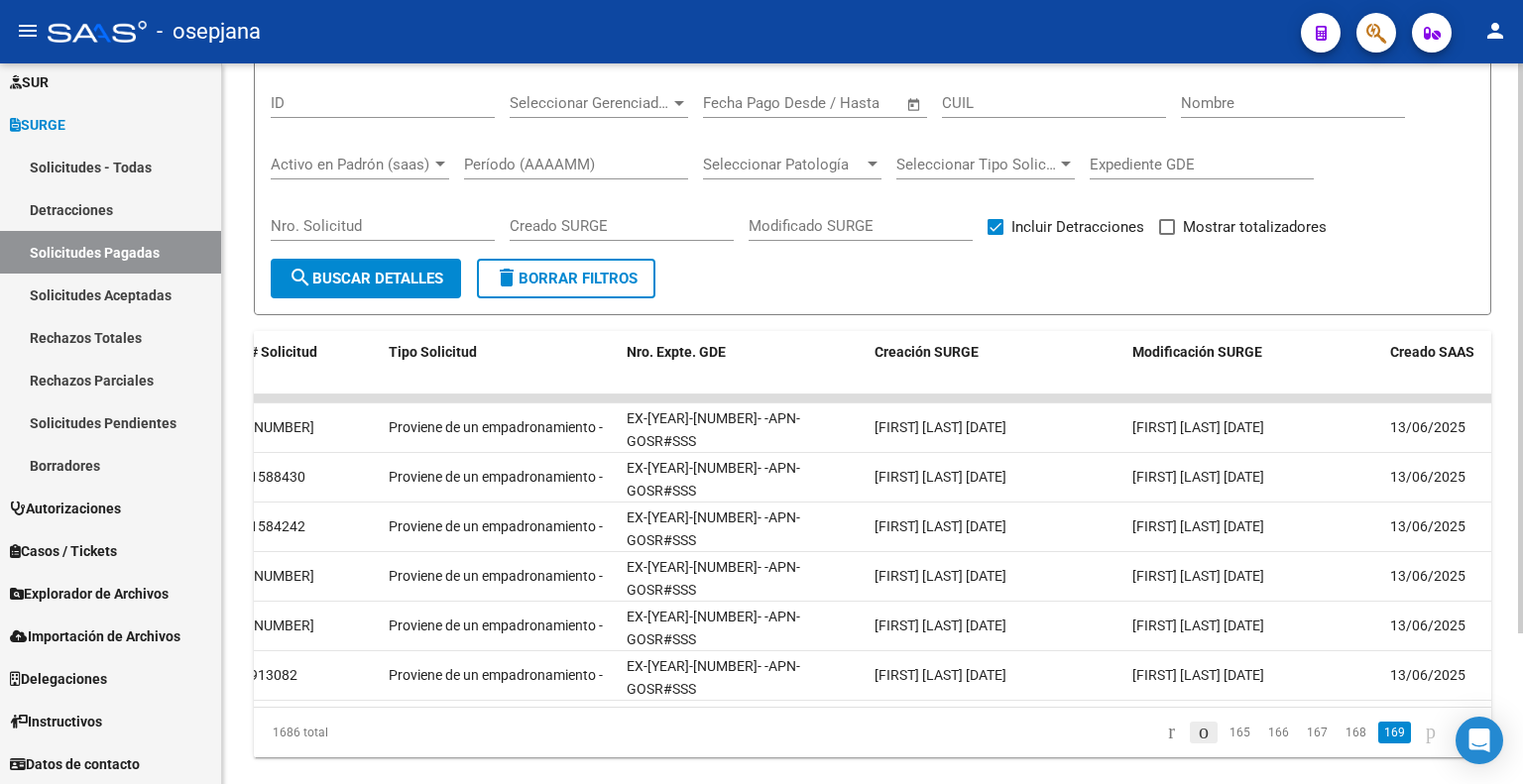 click 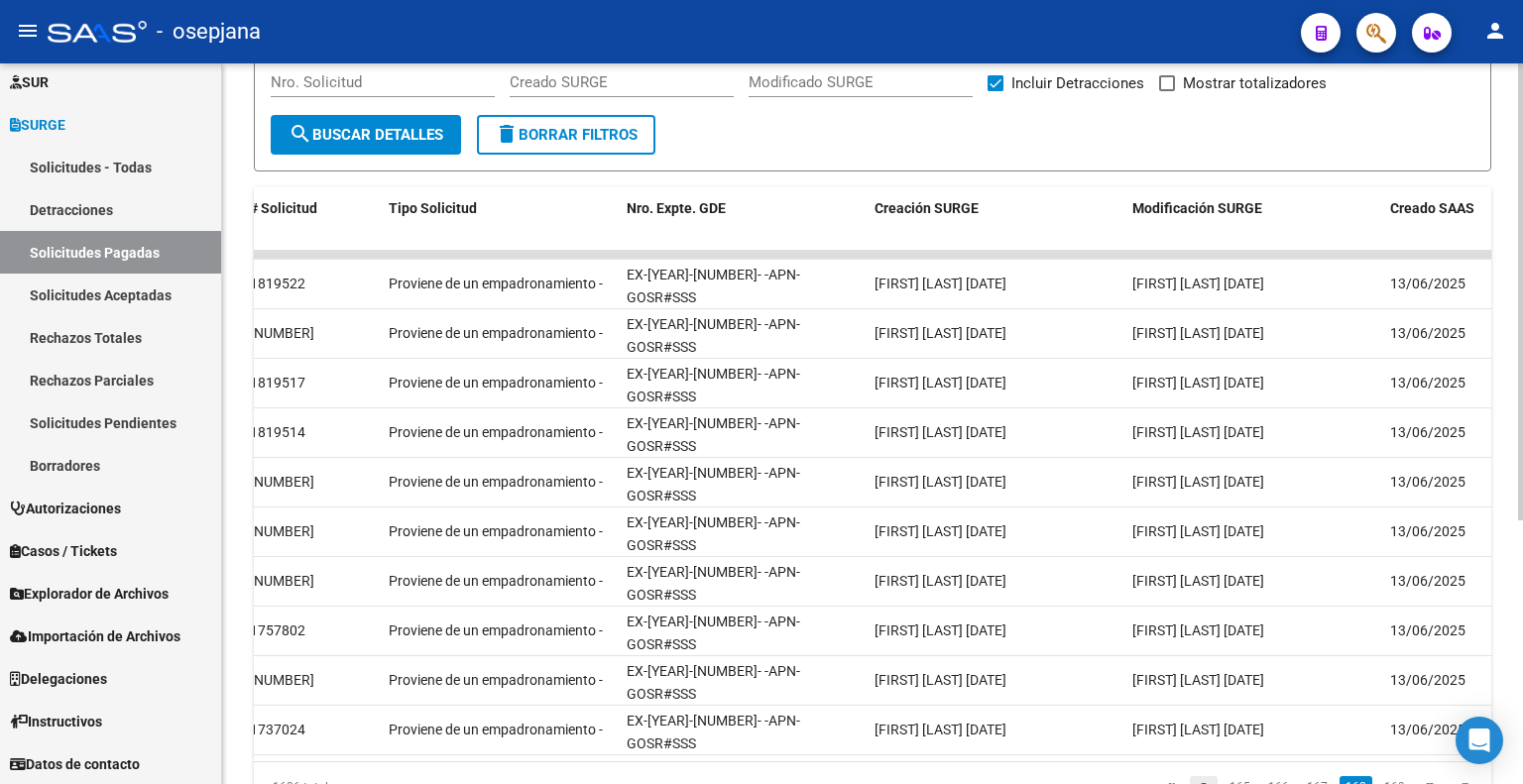 scroll, scrollTop: 416, scrollLeft: 0, axis: vertical 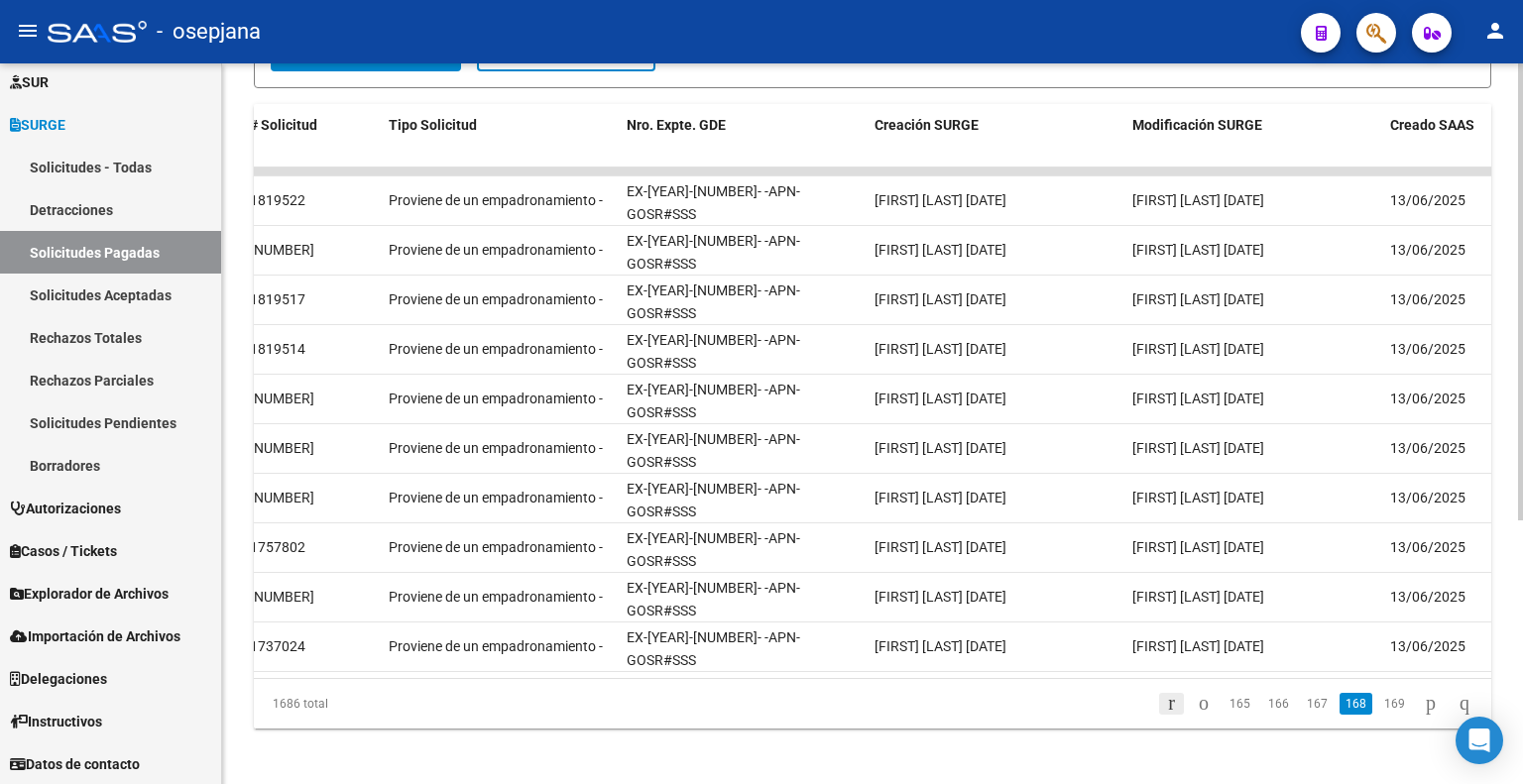 click 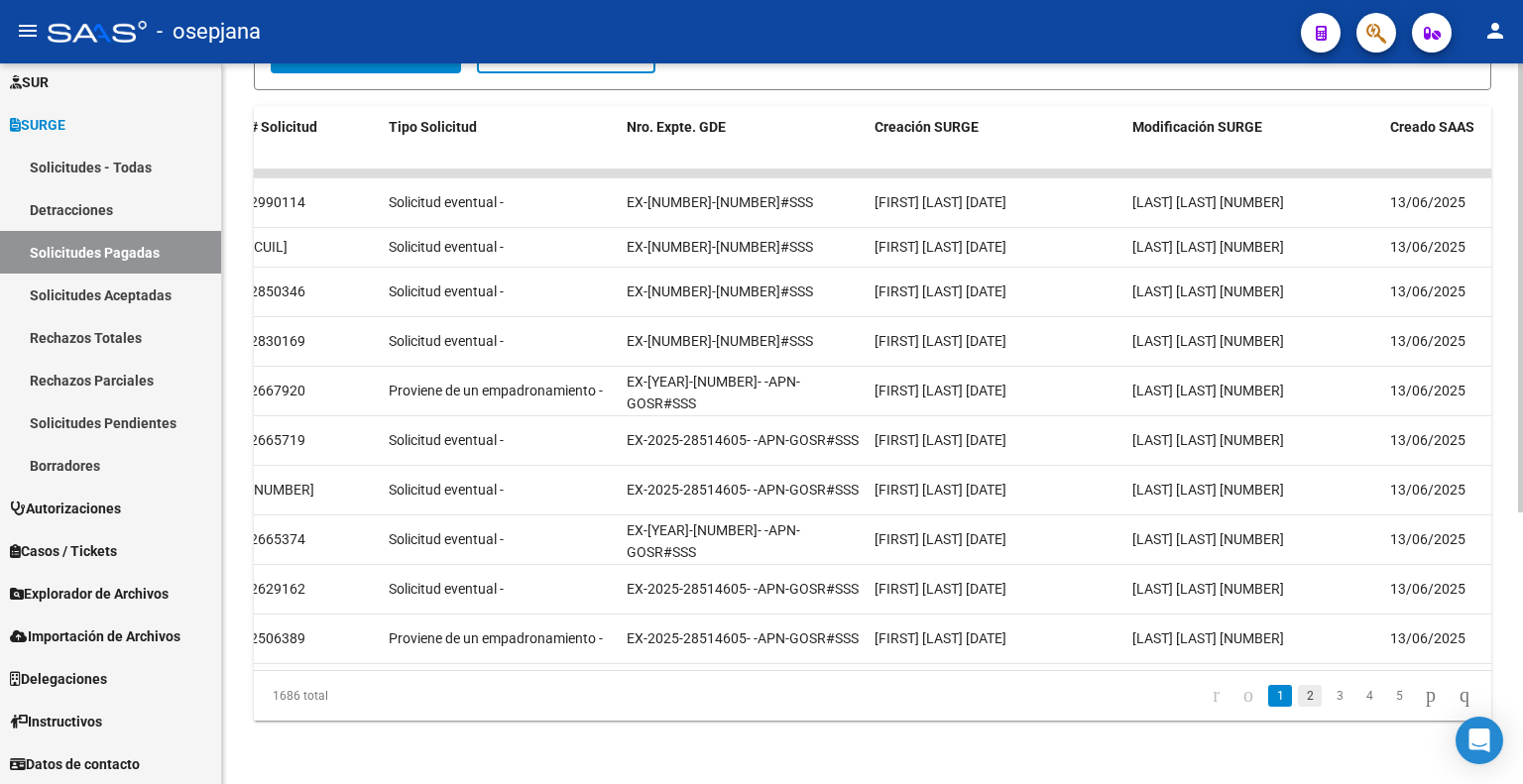 click on "2" 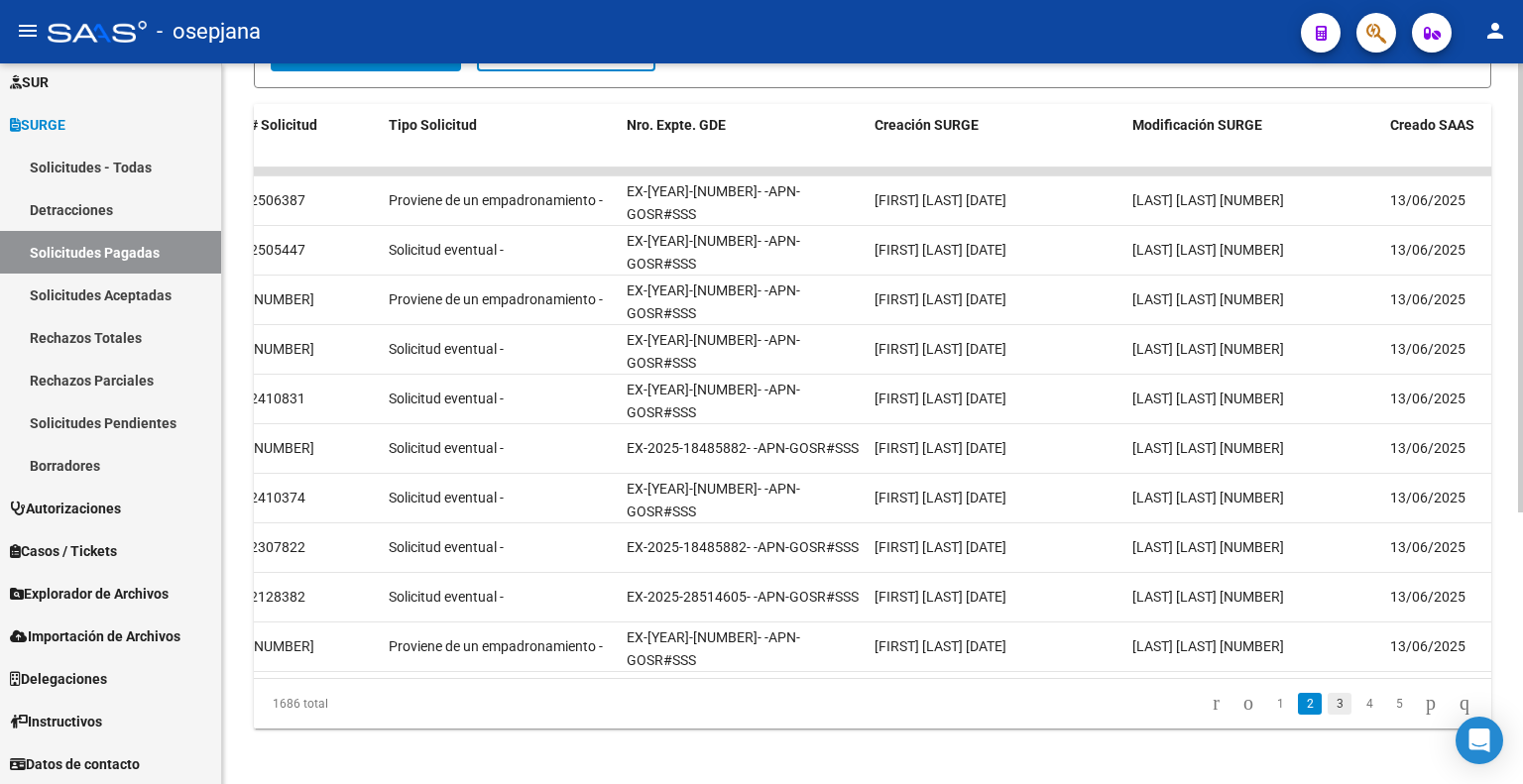 click on "3" 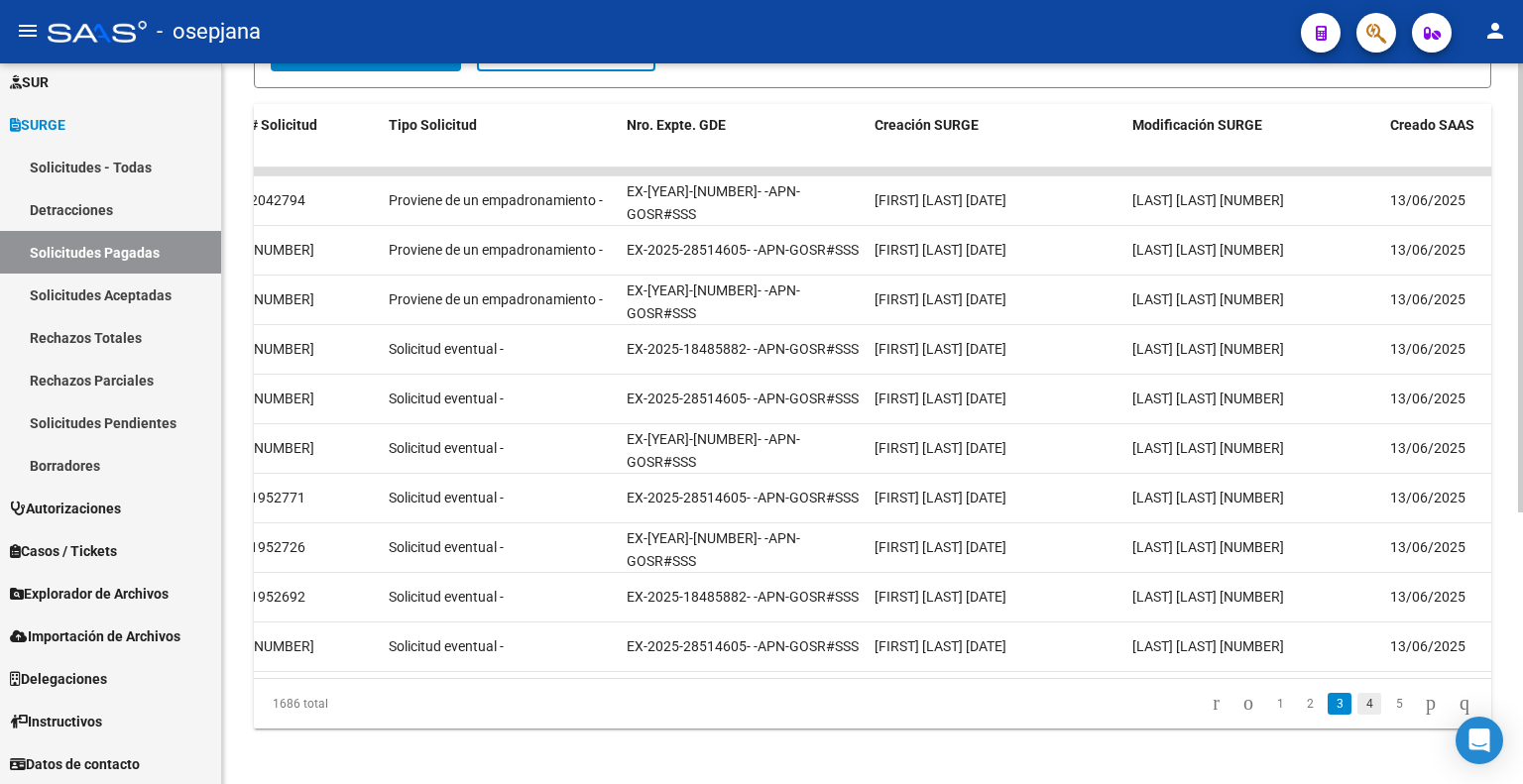 click on "4" 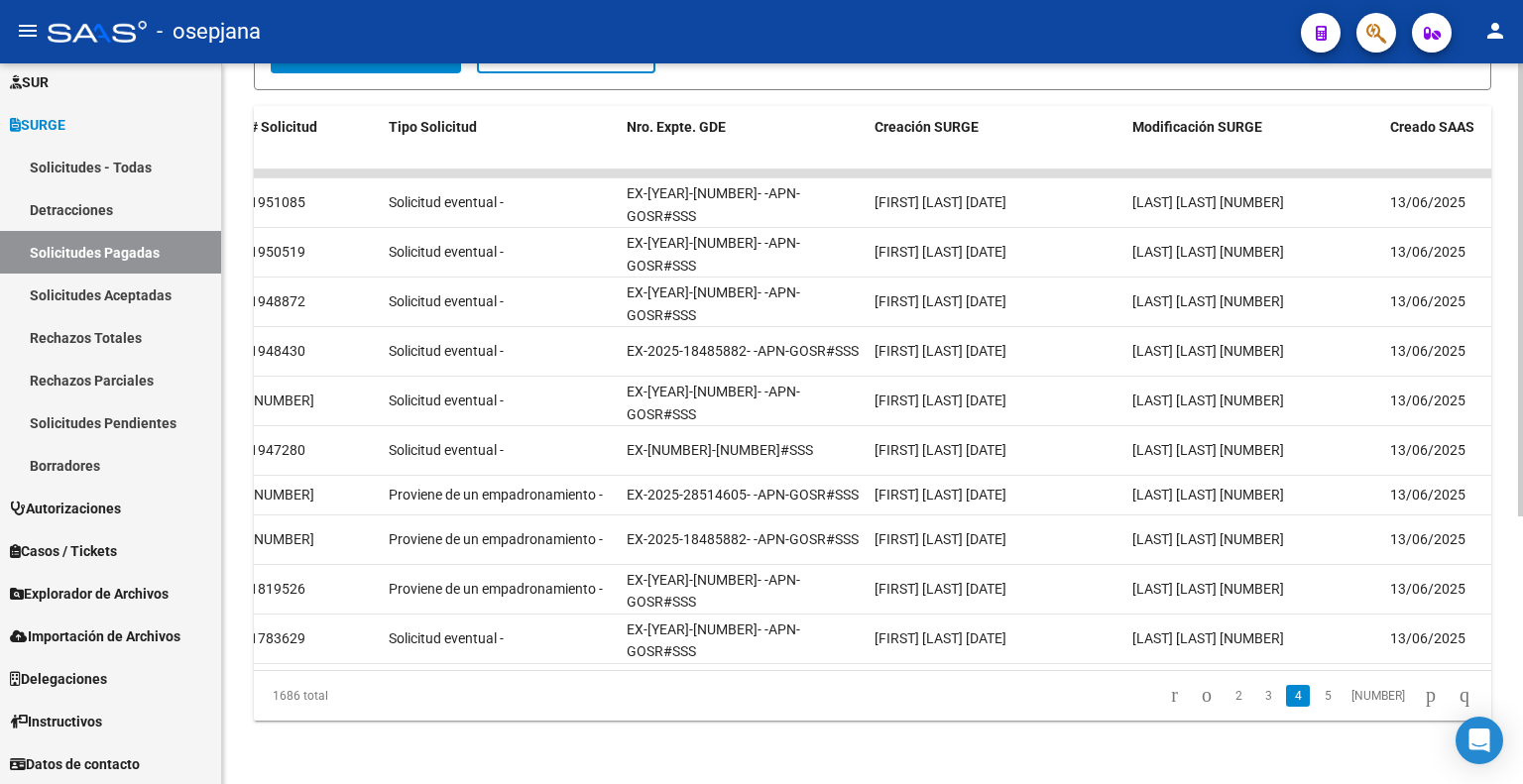 click on "[NUMBER]" 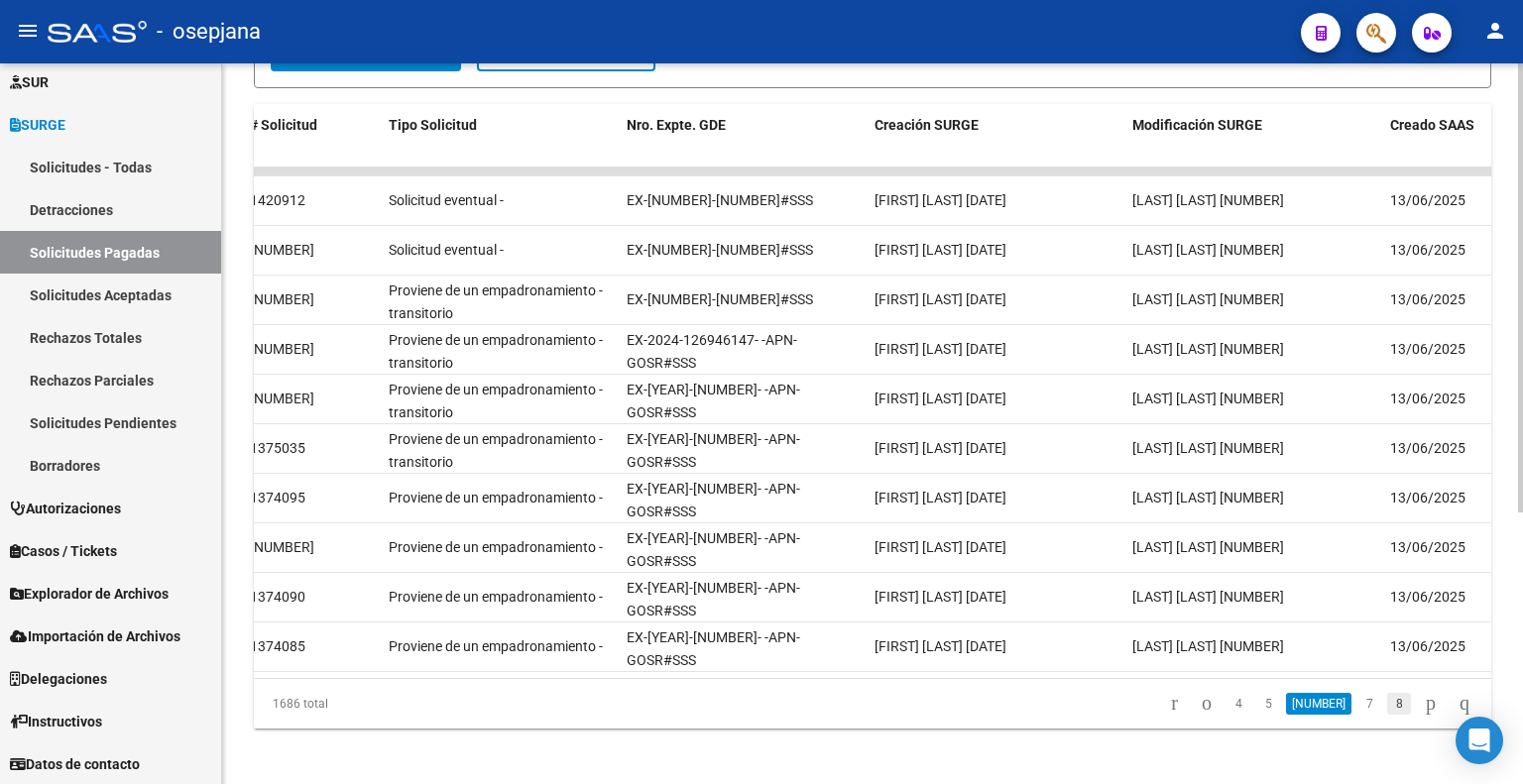click on "8" 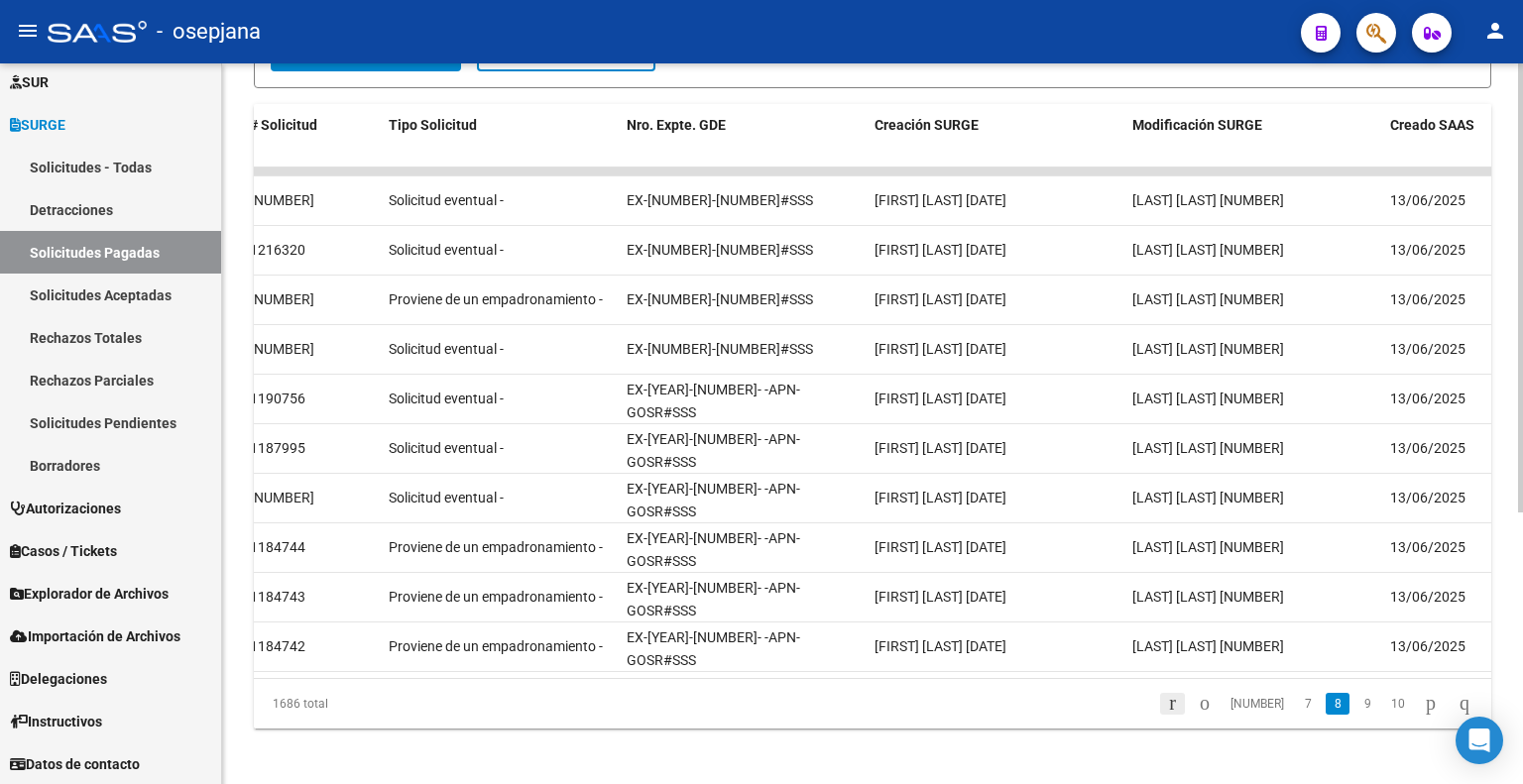click 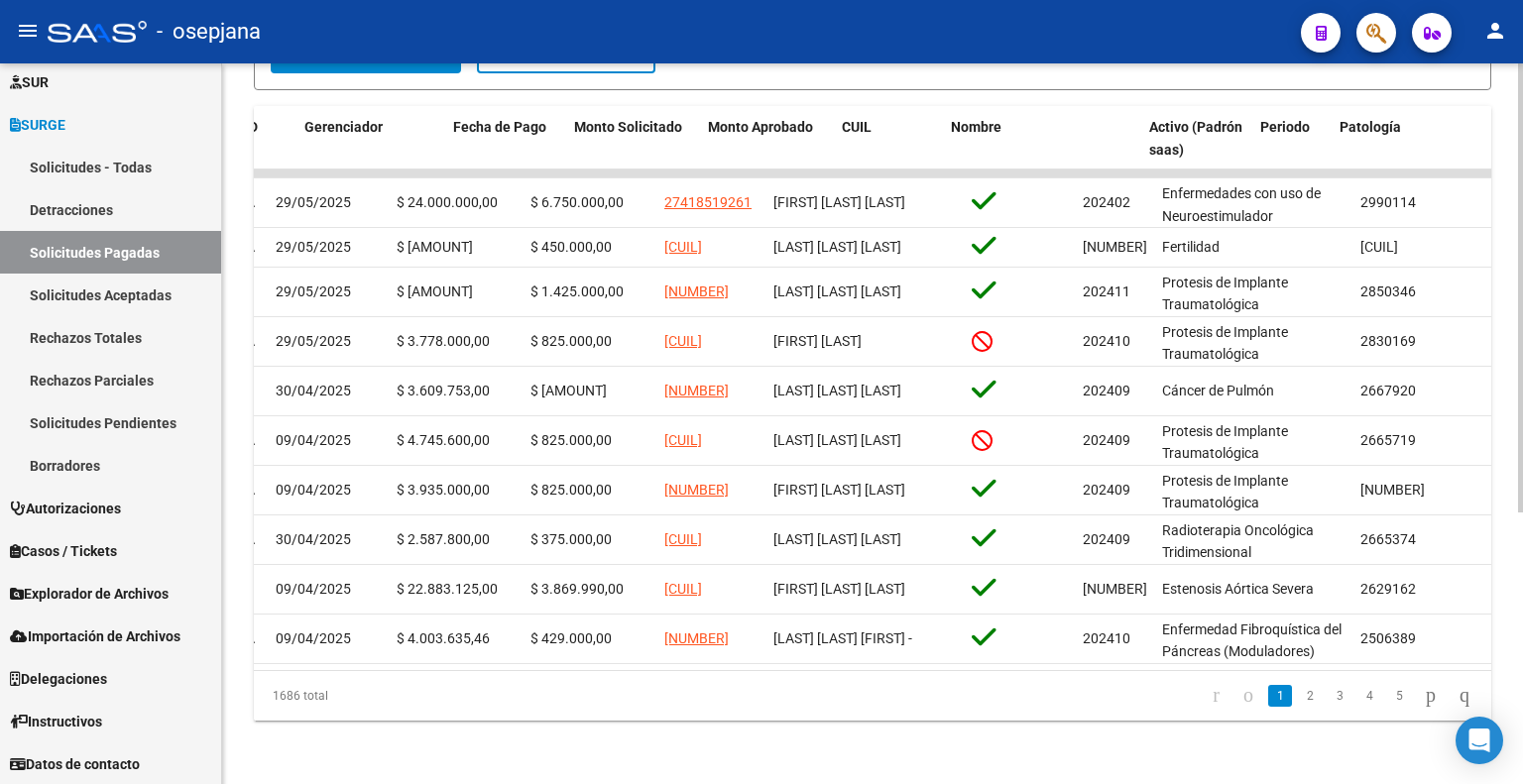 scroll, scrollTop: 0, scrollLeft: 0, axis: both 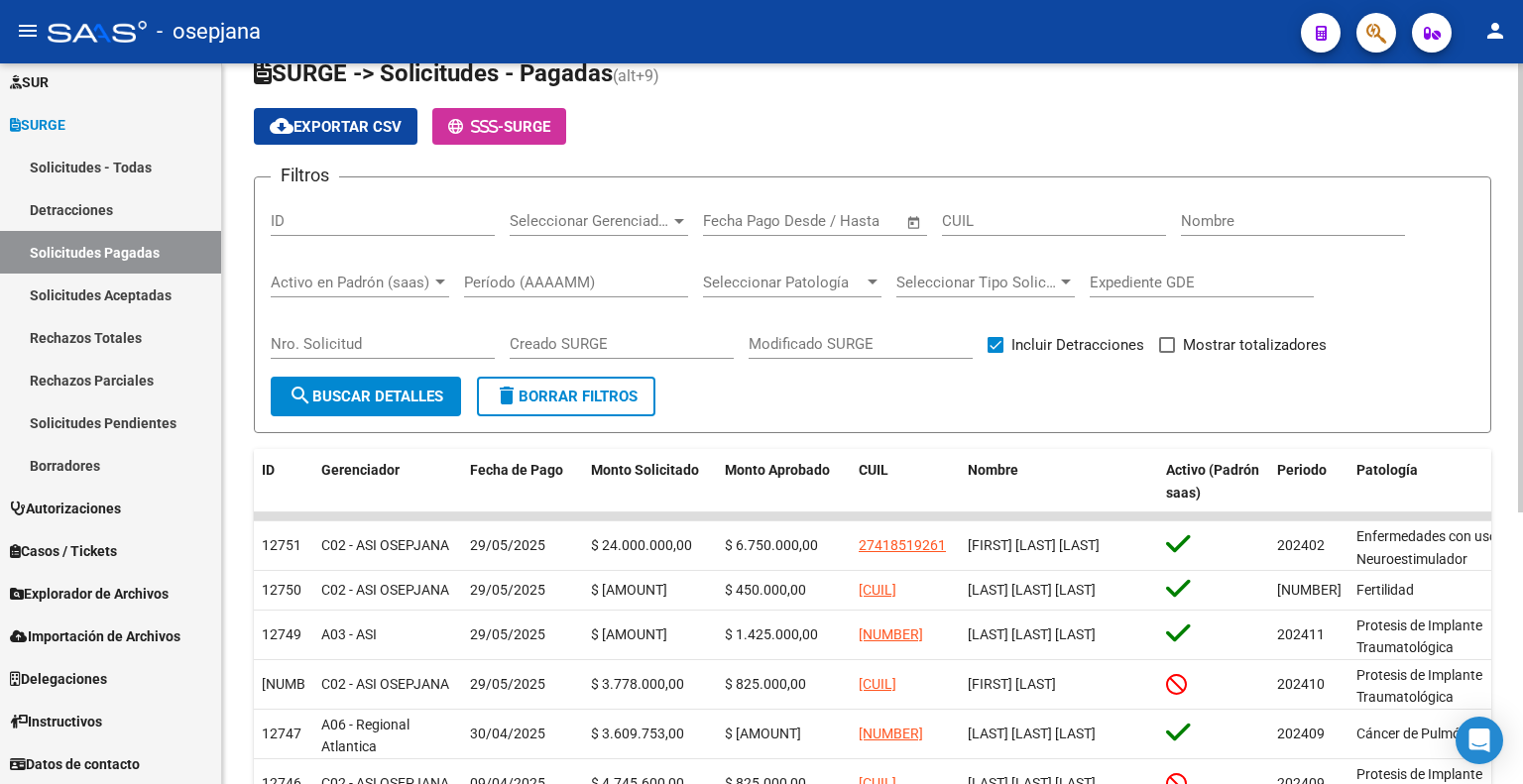 click on "Período (AAAAMM)" at bounding box center (576, 282) 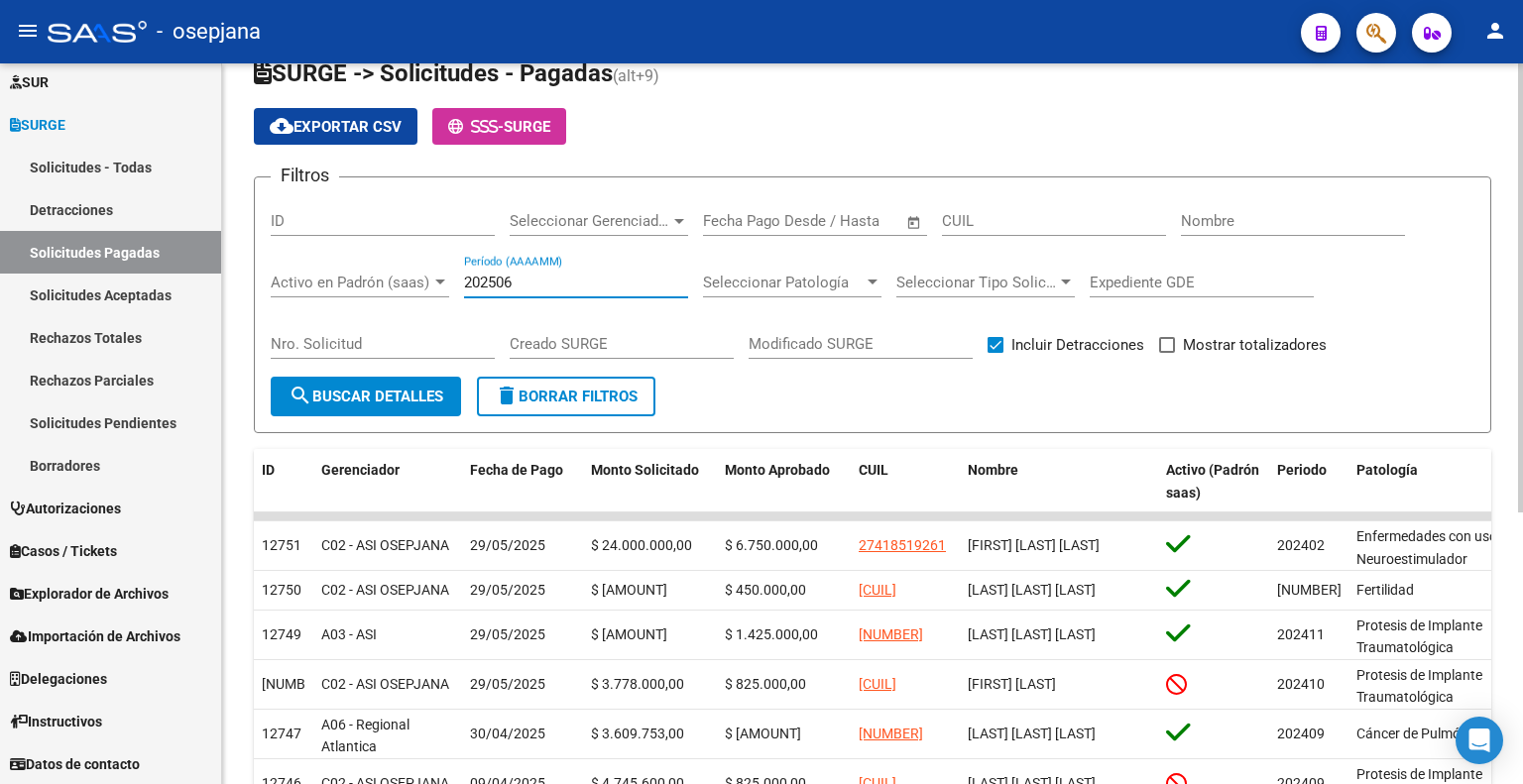 type on "202506" 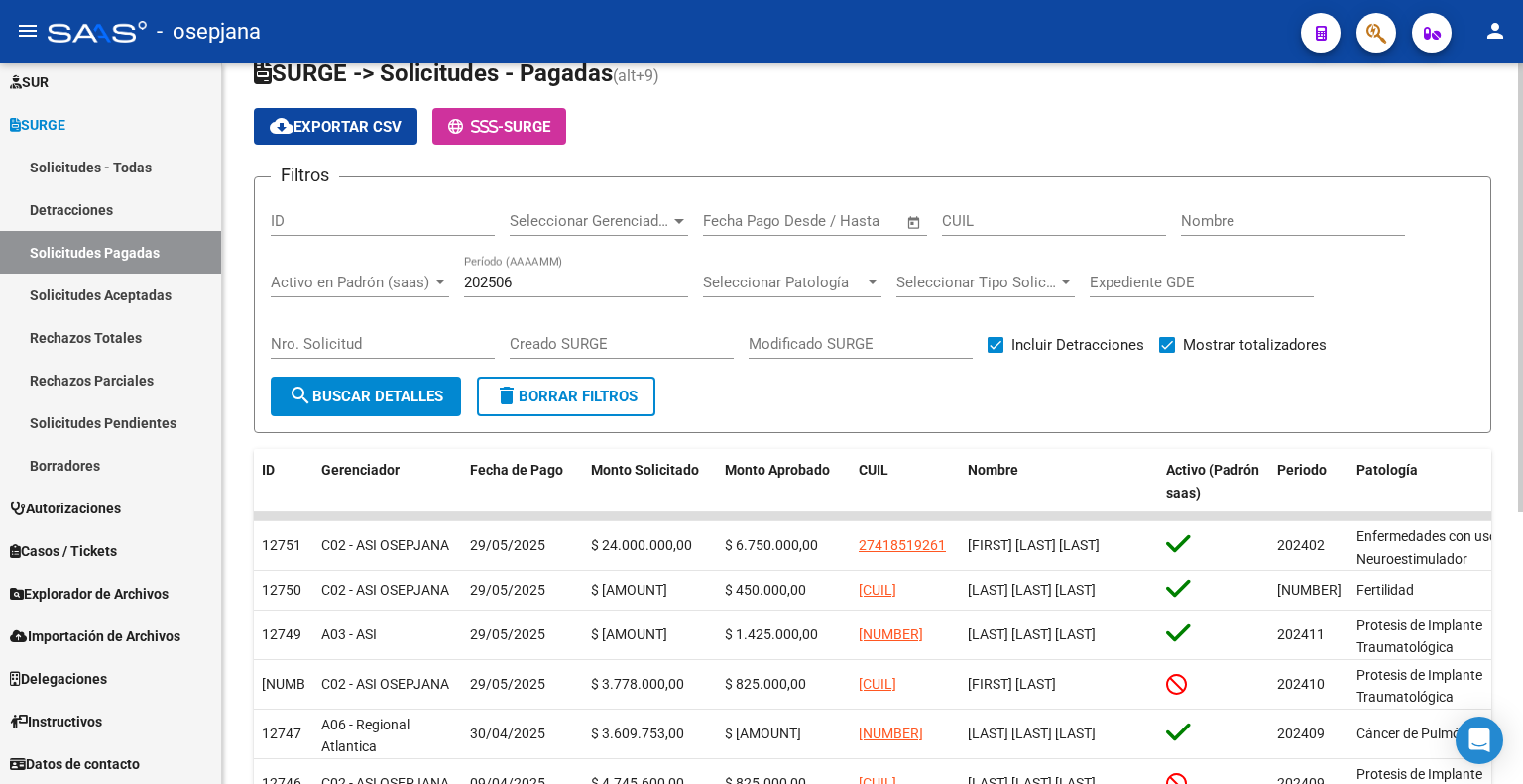 click on "search  Buscar Detalles" 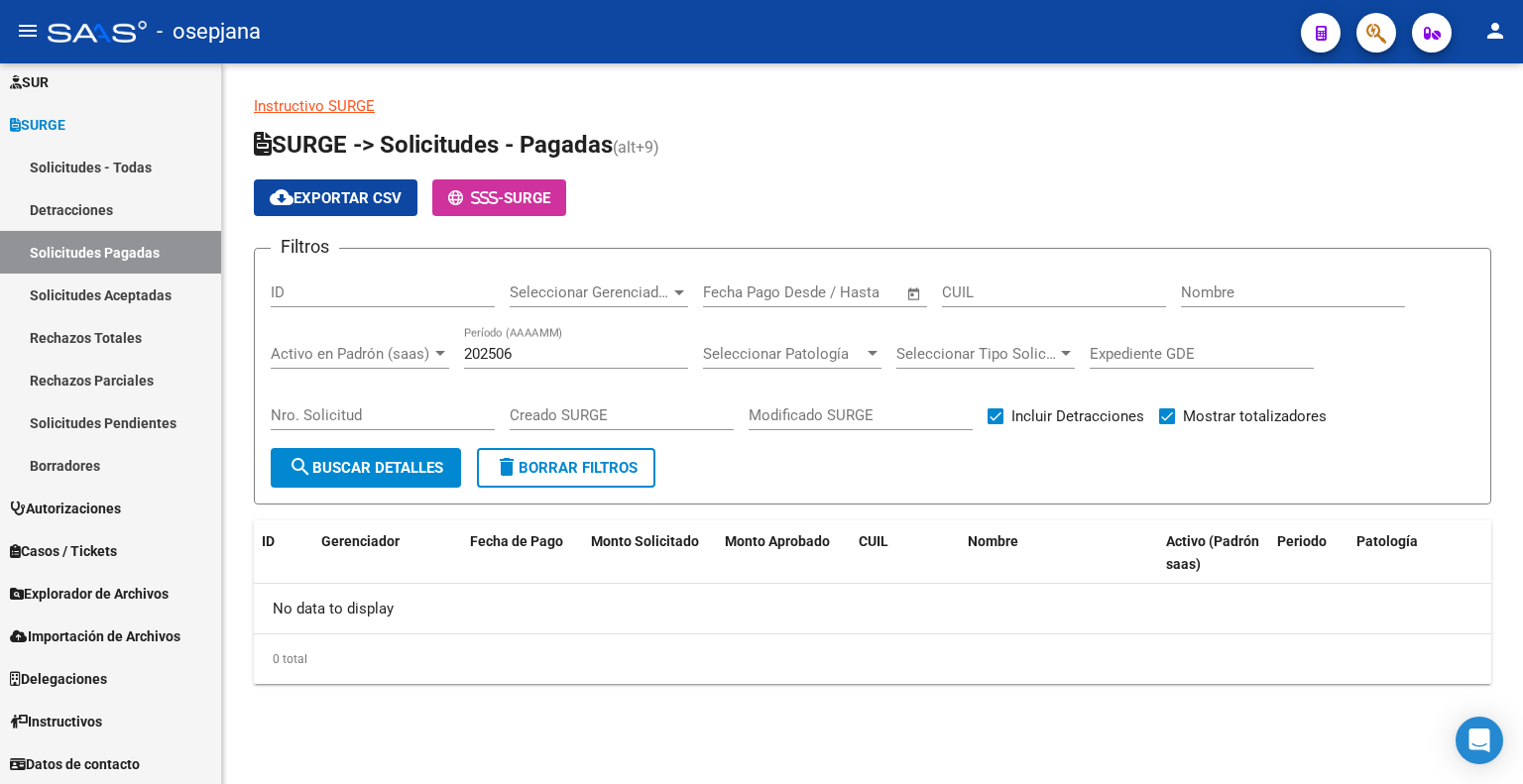 scroll, scrollTop: 0, scrollLeft: 0, axis: both 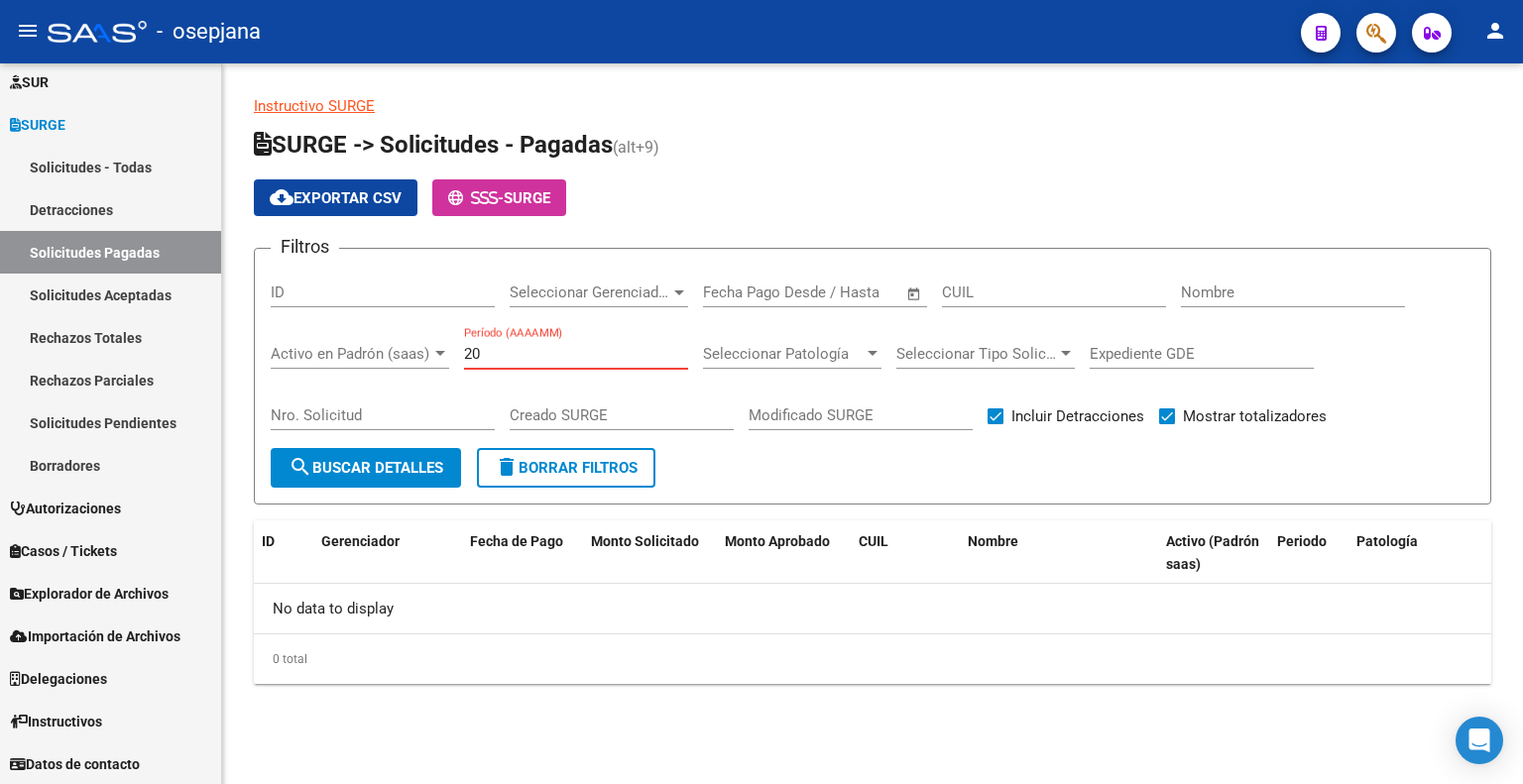type on "2" 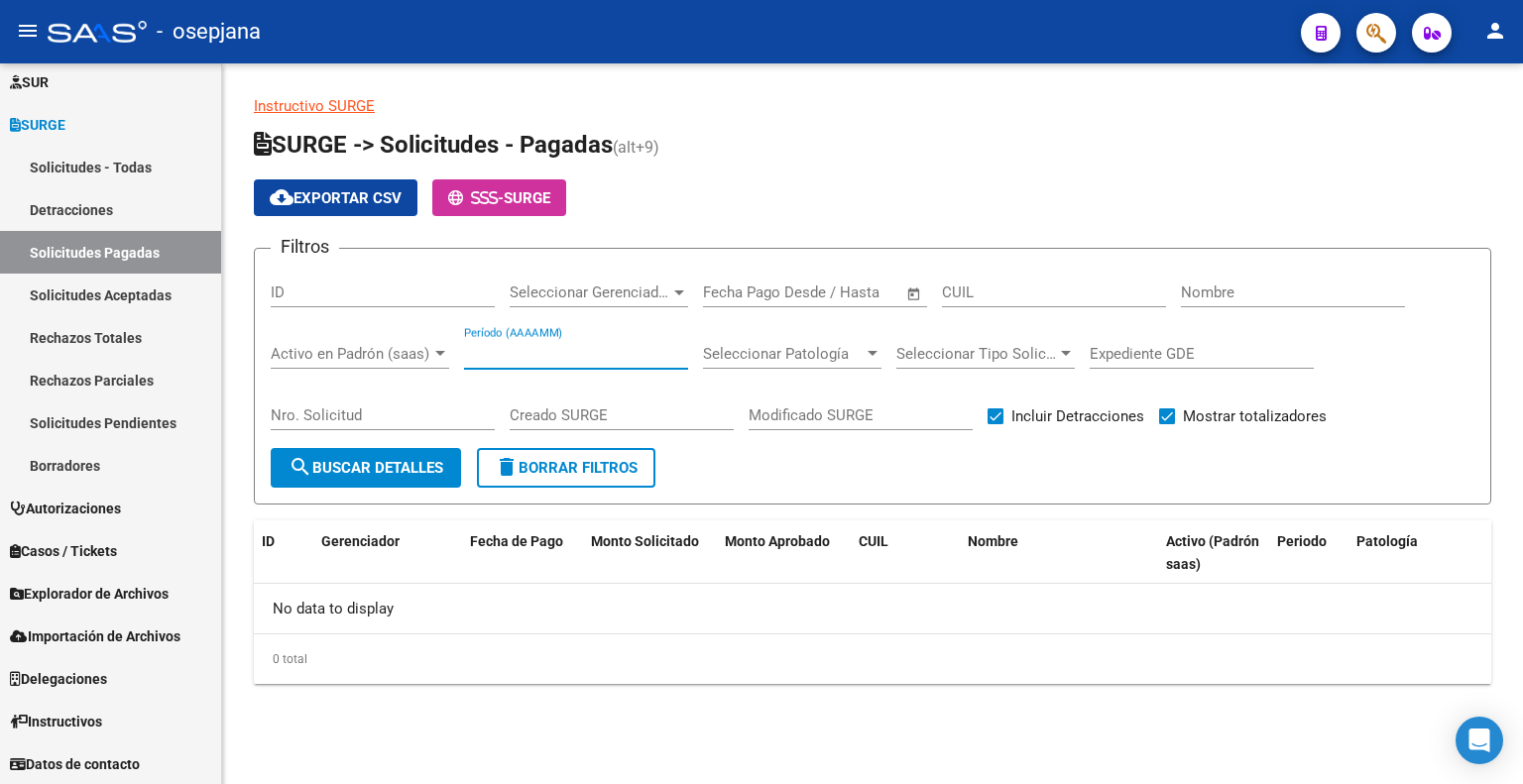 type 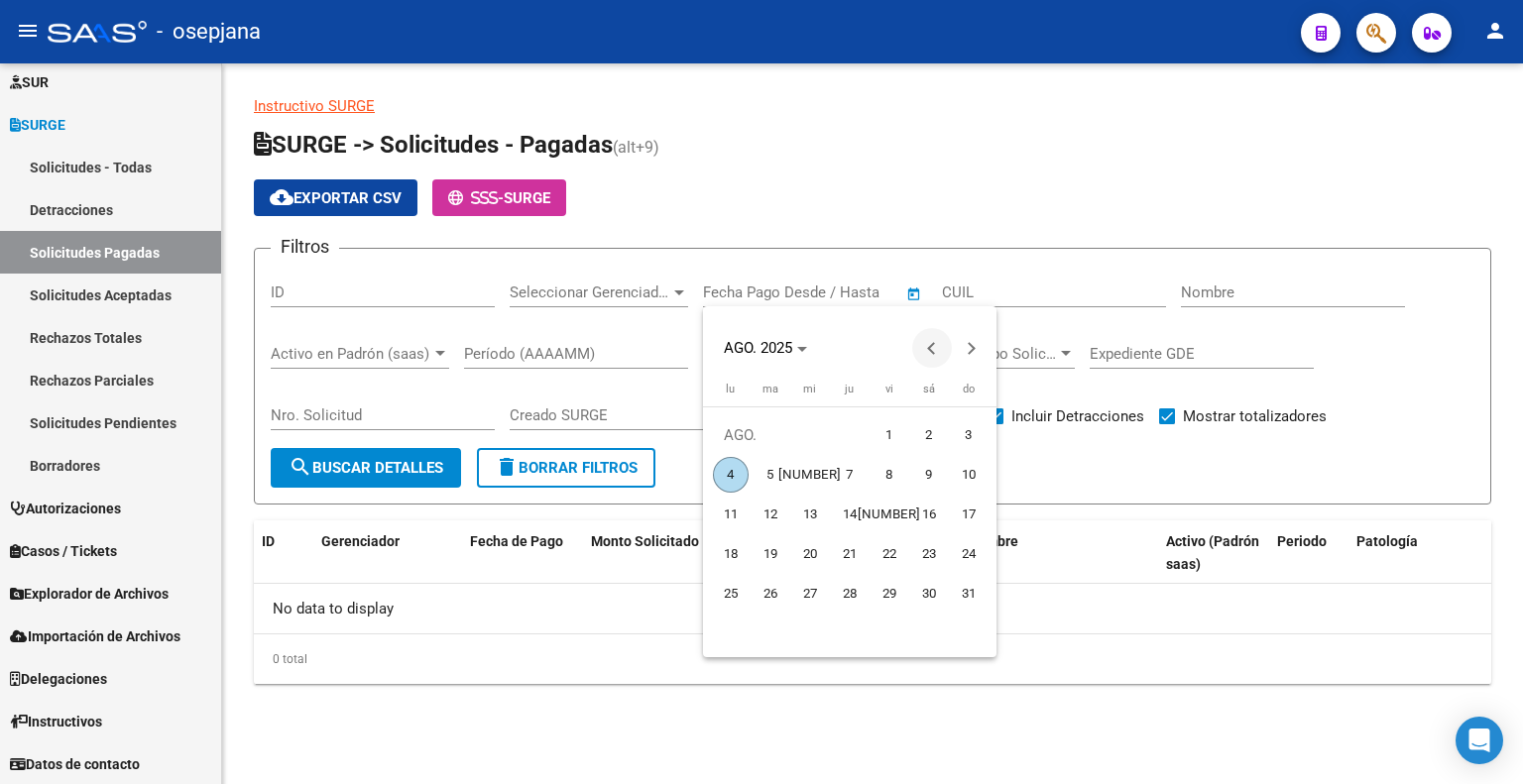 click at bounding box center (932, 348) 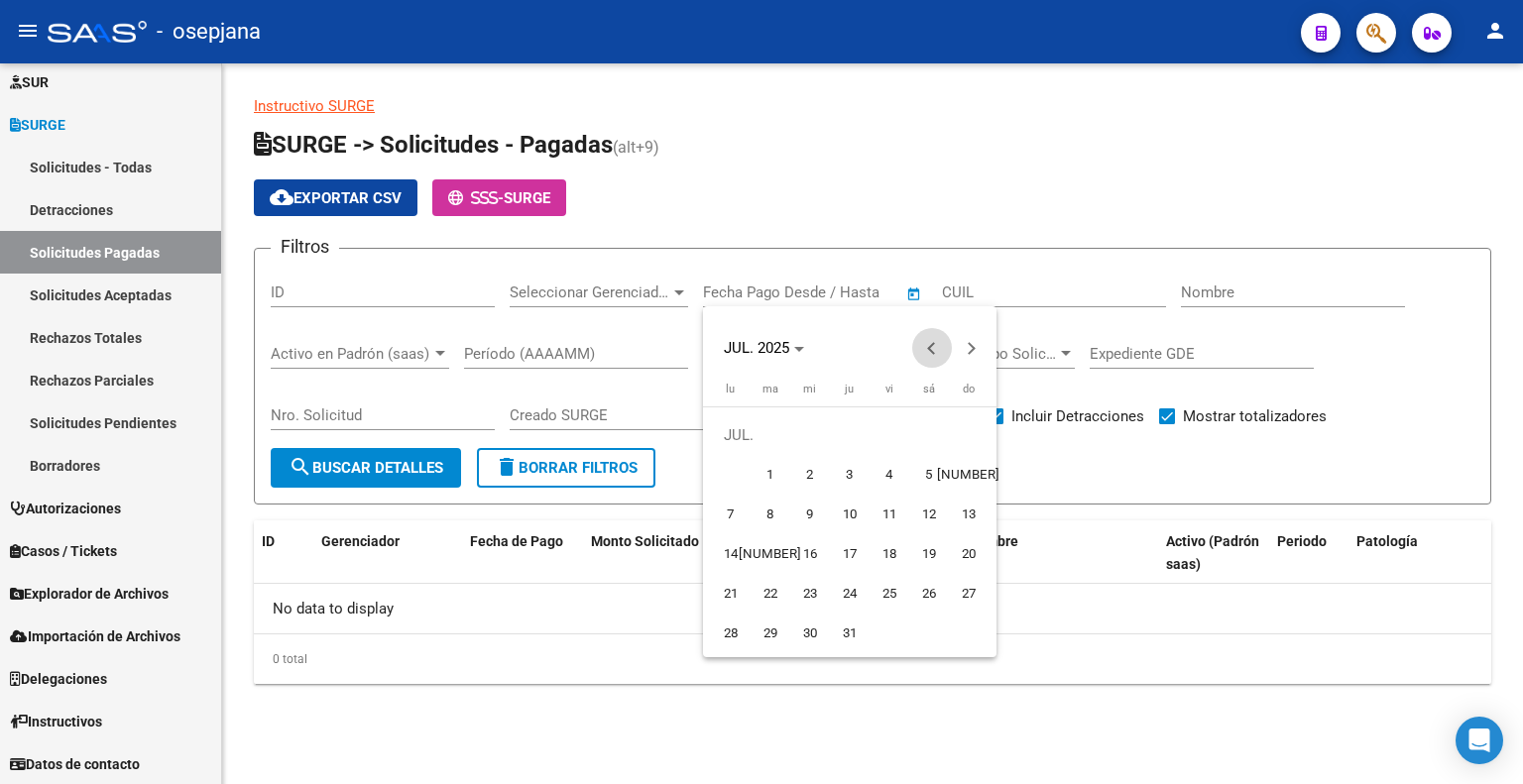 click at bounding box center (932, 348) 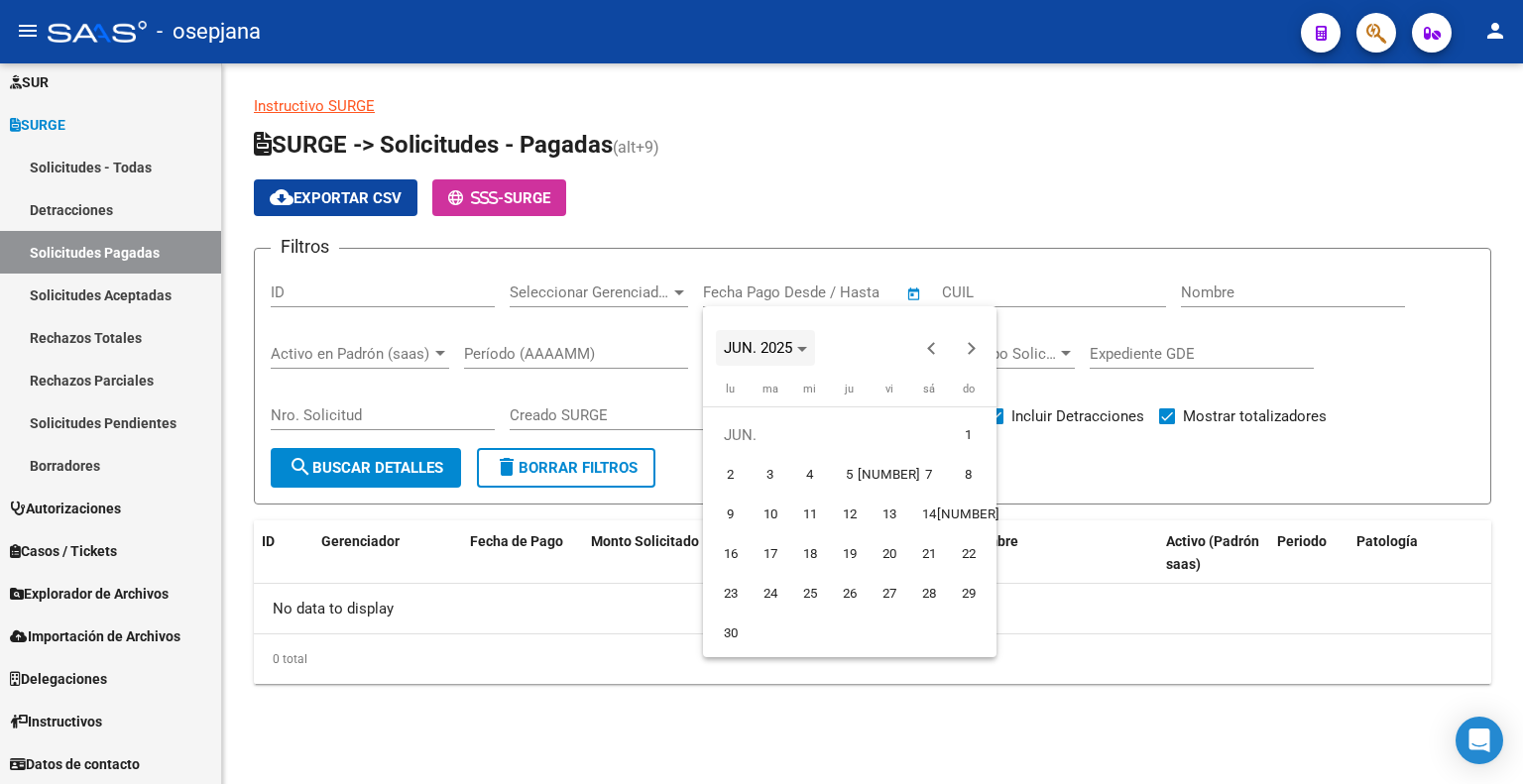 click on "JUN. 2025" at bounding box center [758, 348] 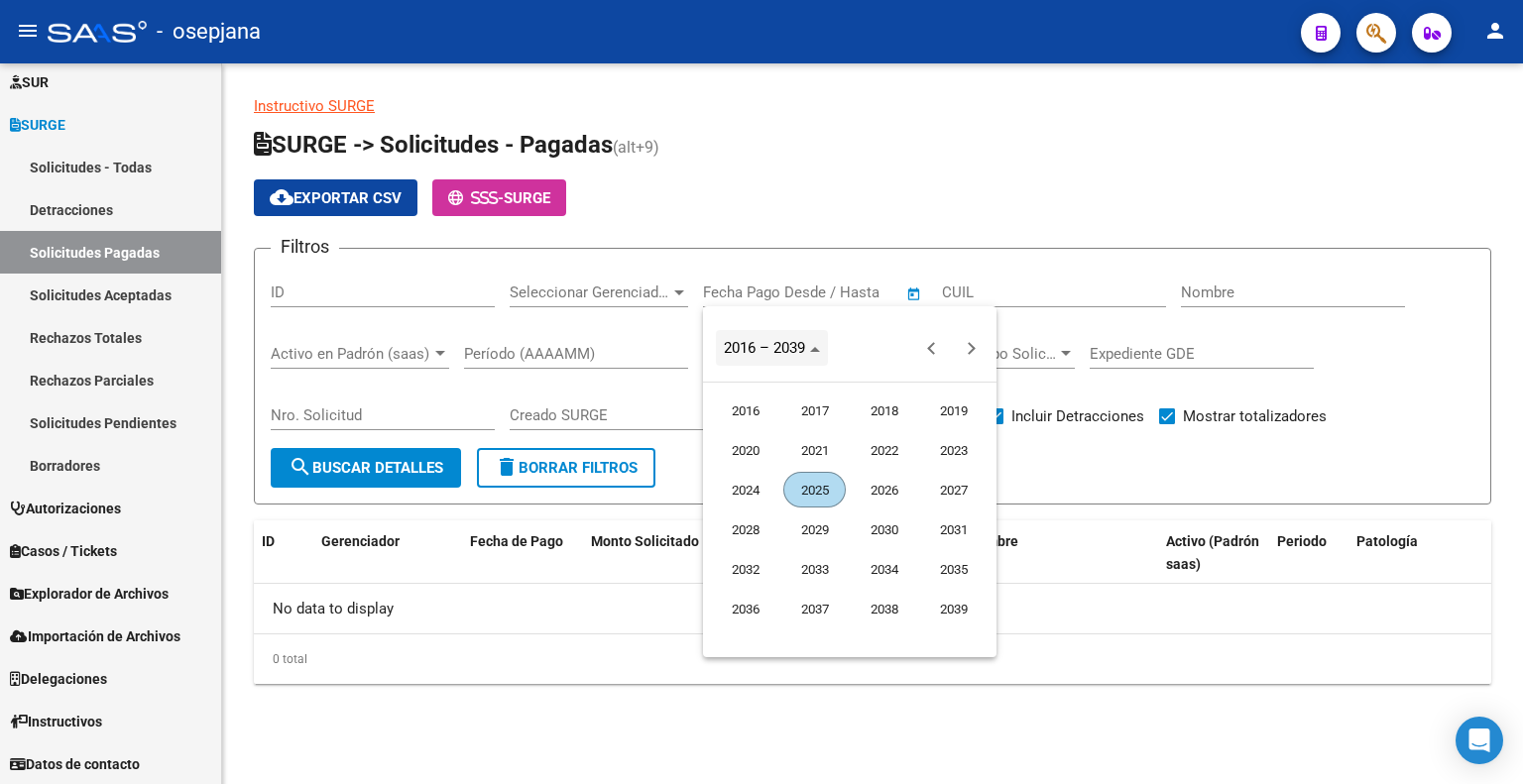 click on "2025" at bounding box center (814, 490) 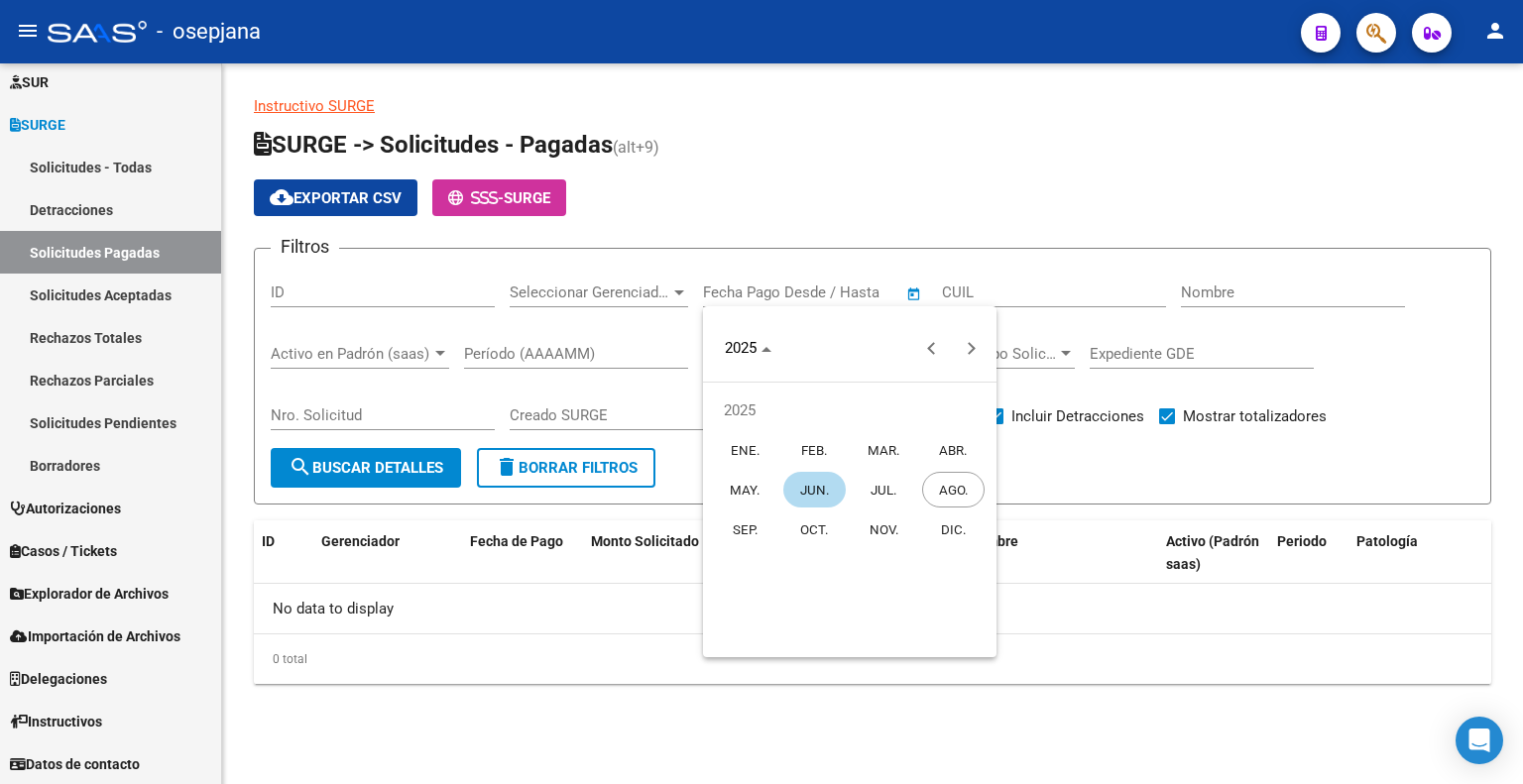 click on "JUN." at bounding box center [814, 490] 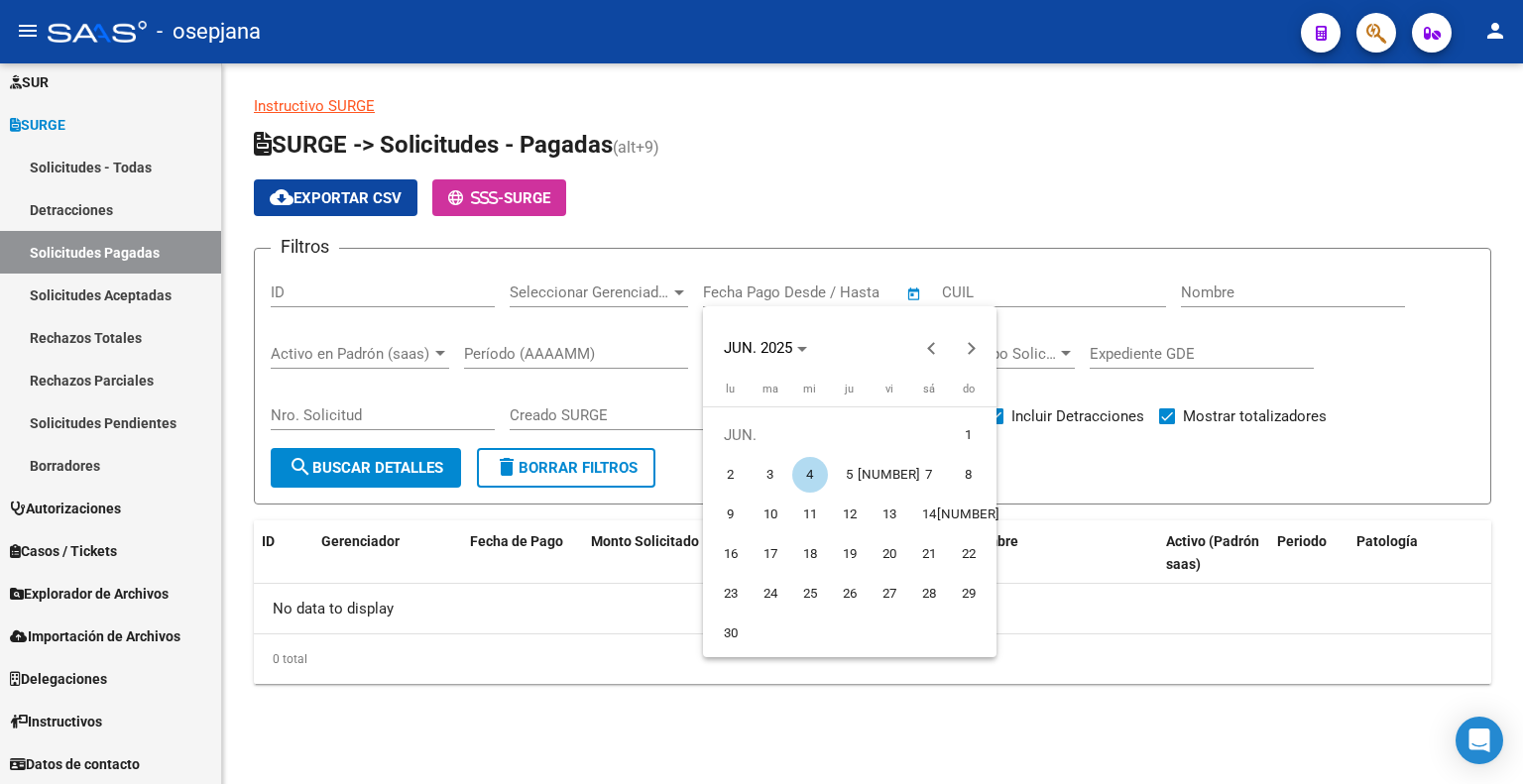 click on "1" at bounding box center [969, 435] 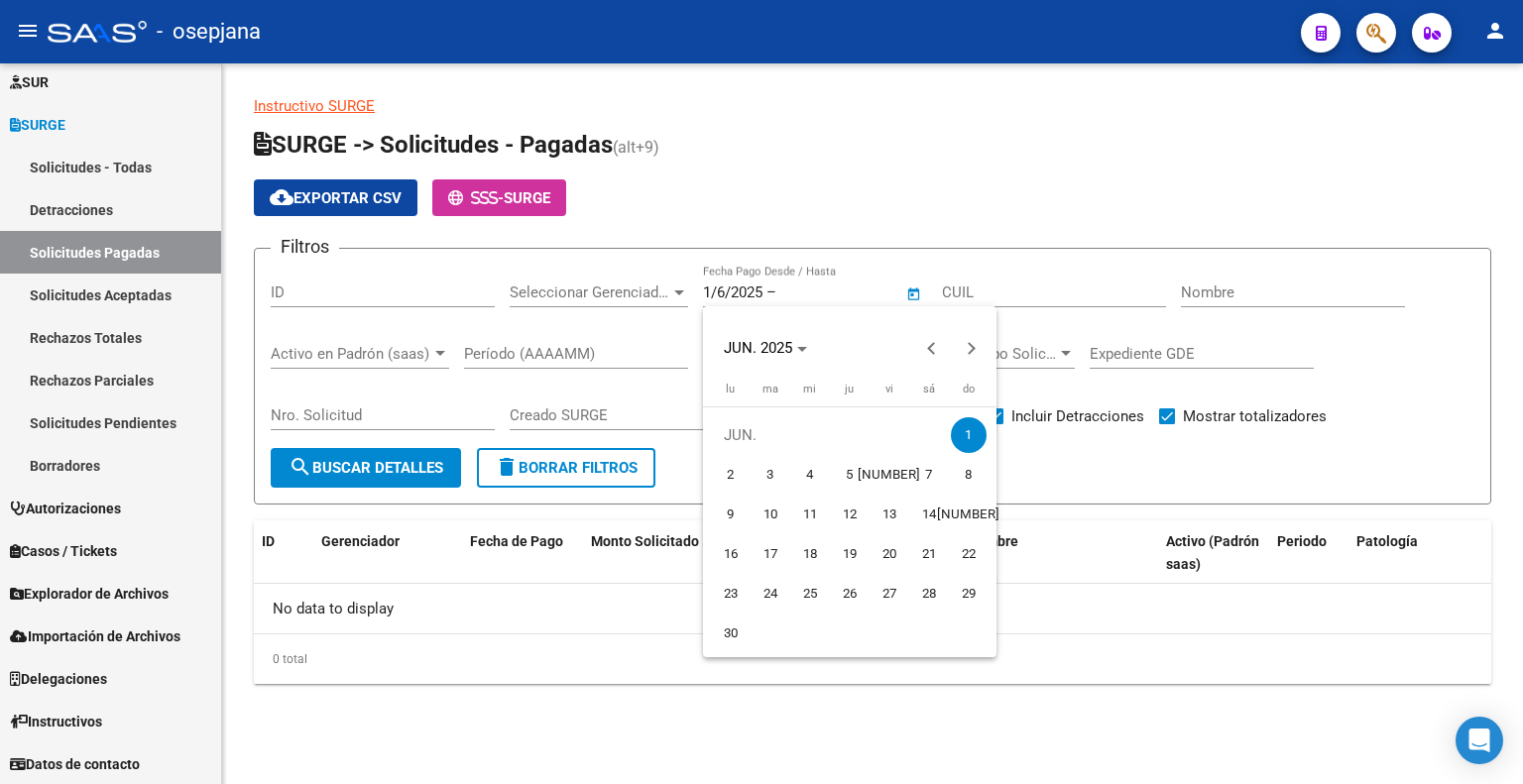 click on "30" at bounding box center (731, 633) 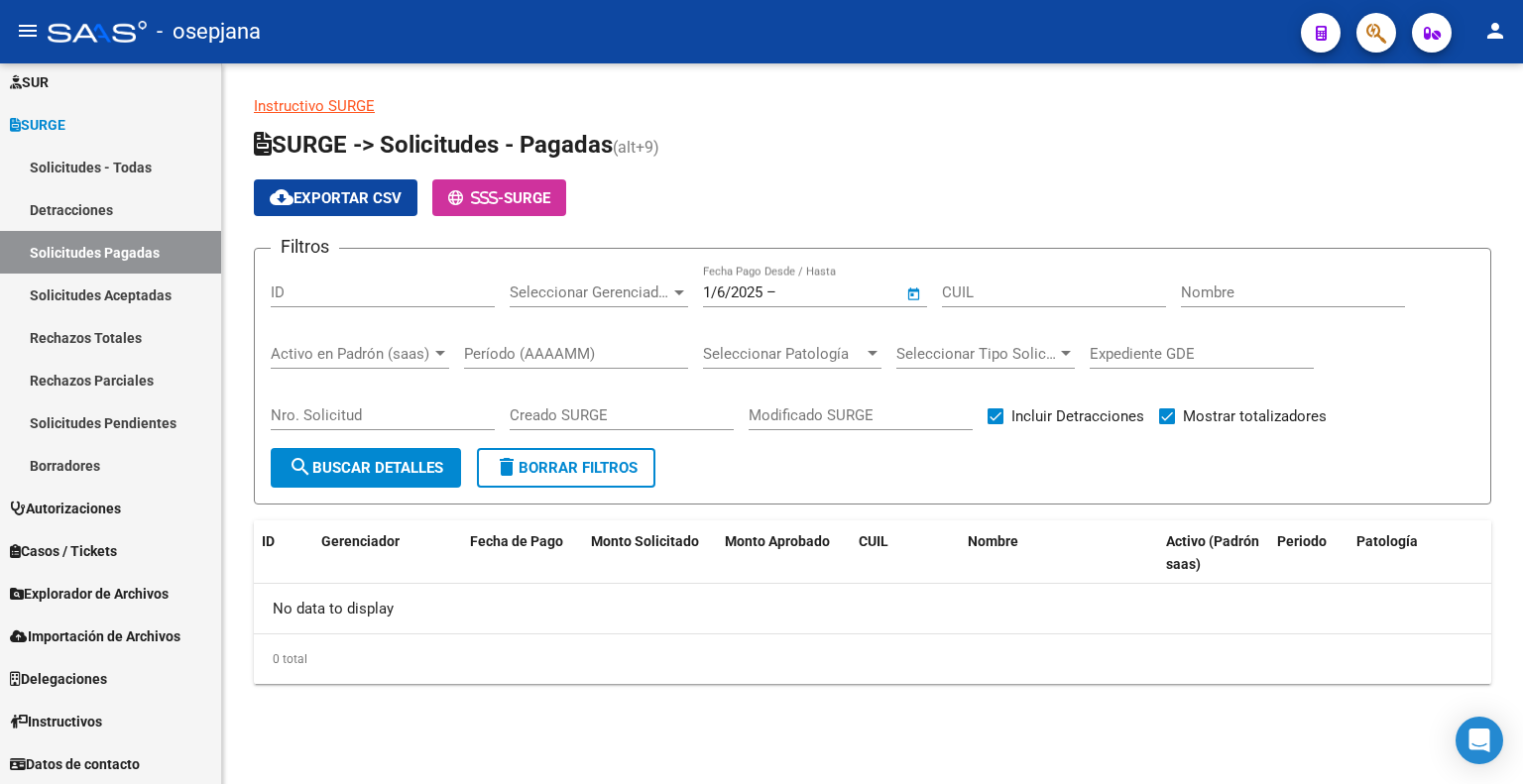 type on "30/6/2025" 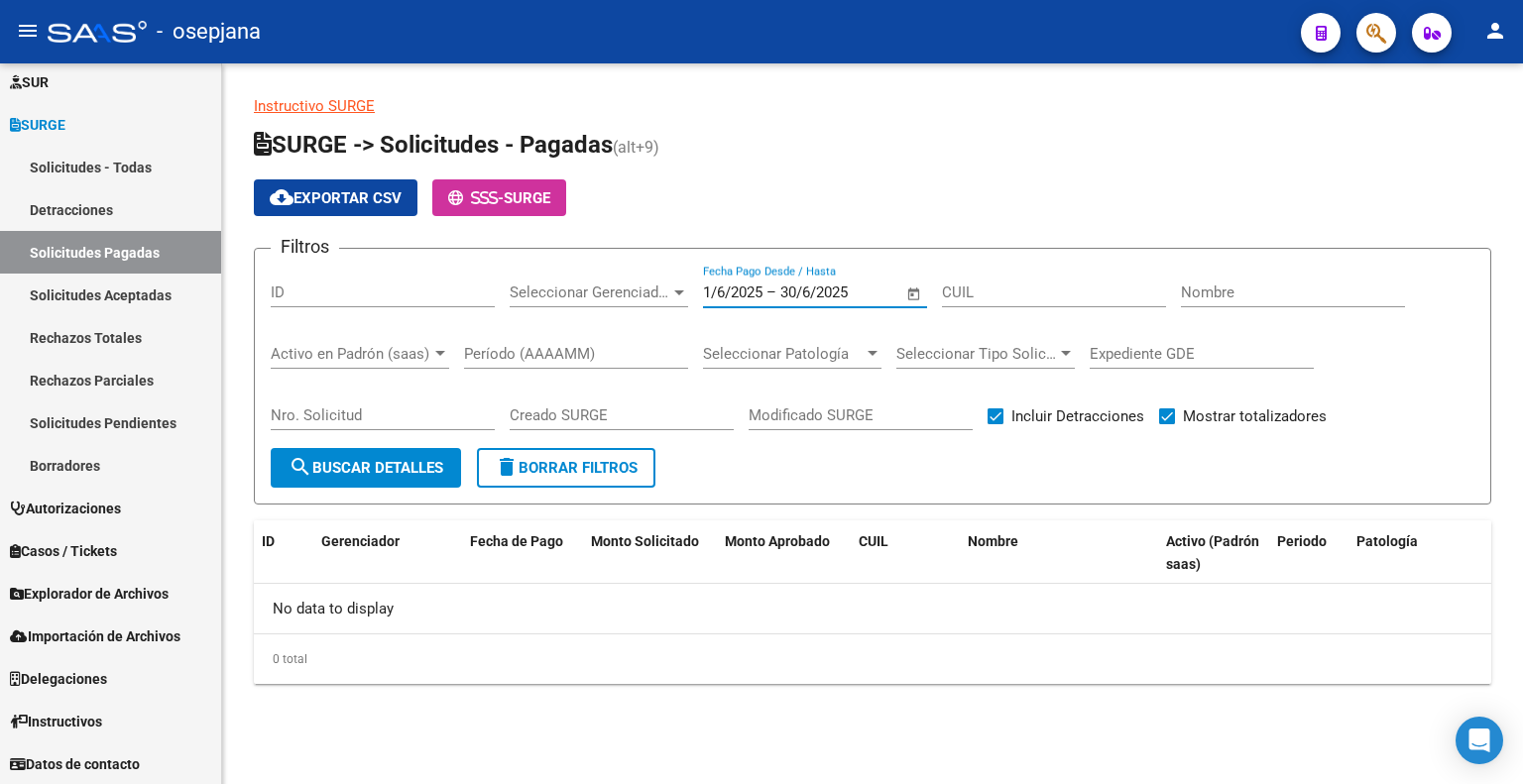 click on "search  Buscar Detalles" 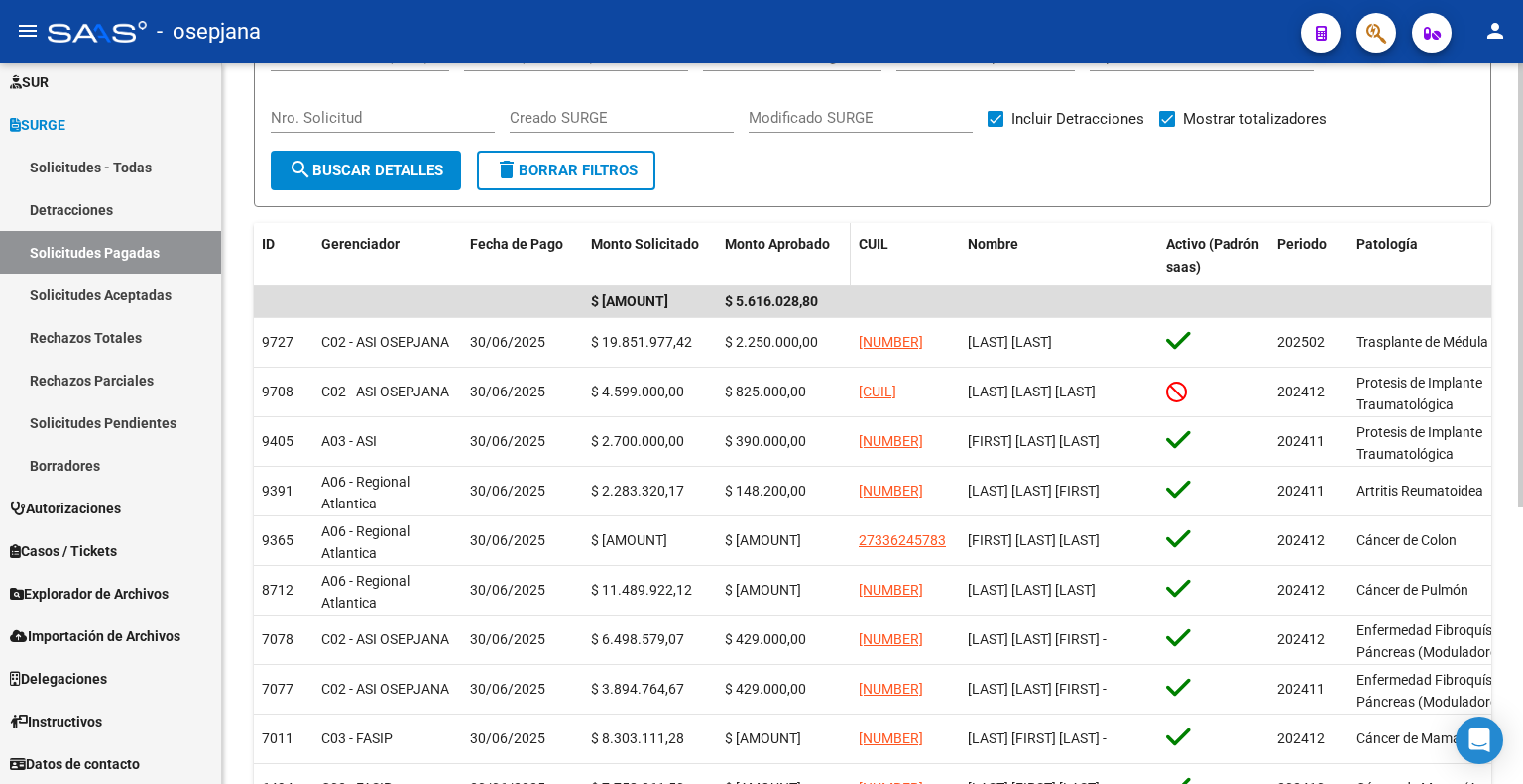 scroll, scrollTop: 0, scrollLeft: 0, axis: both 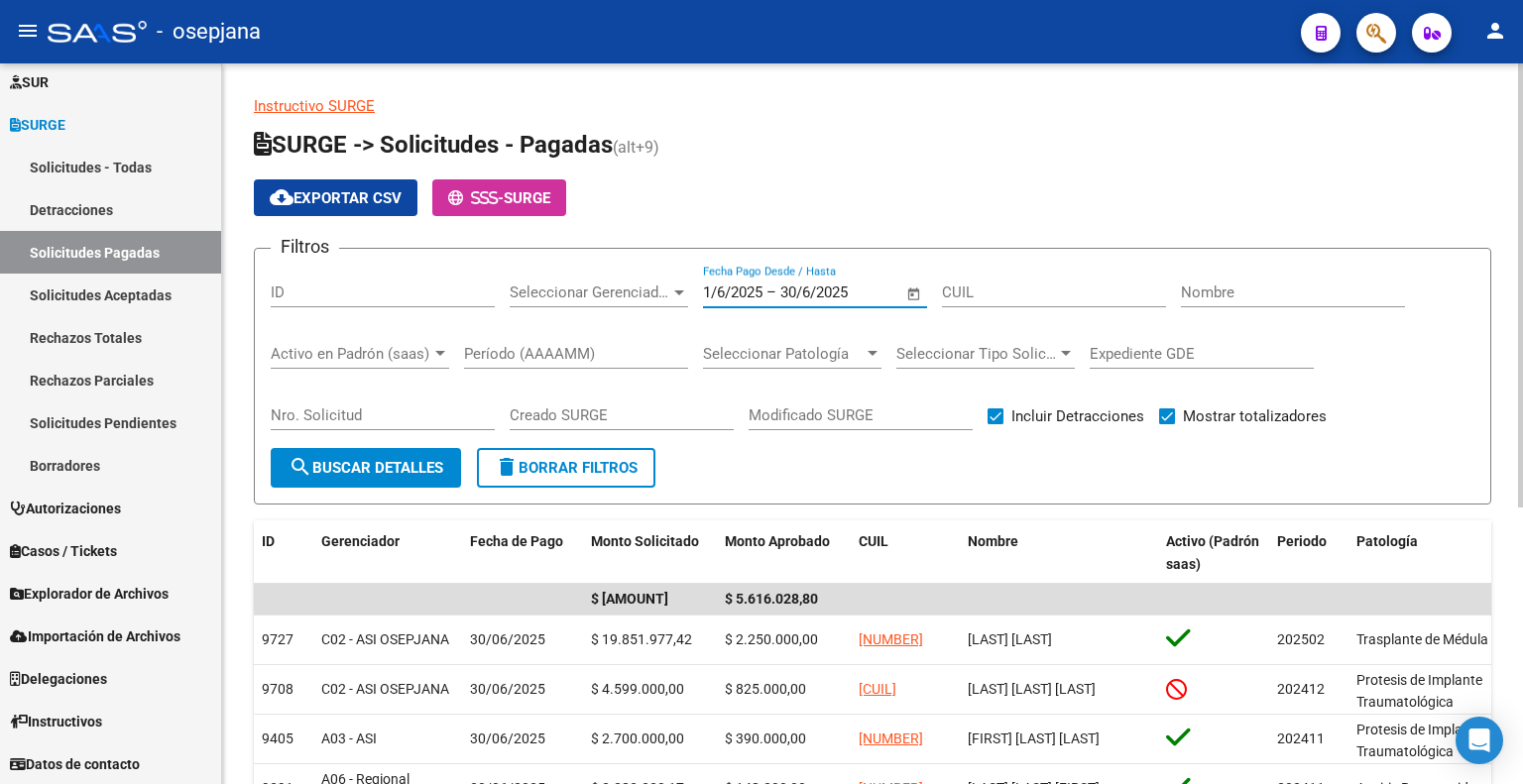 click on "1/6/2025" at bounding box center [733, 292] 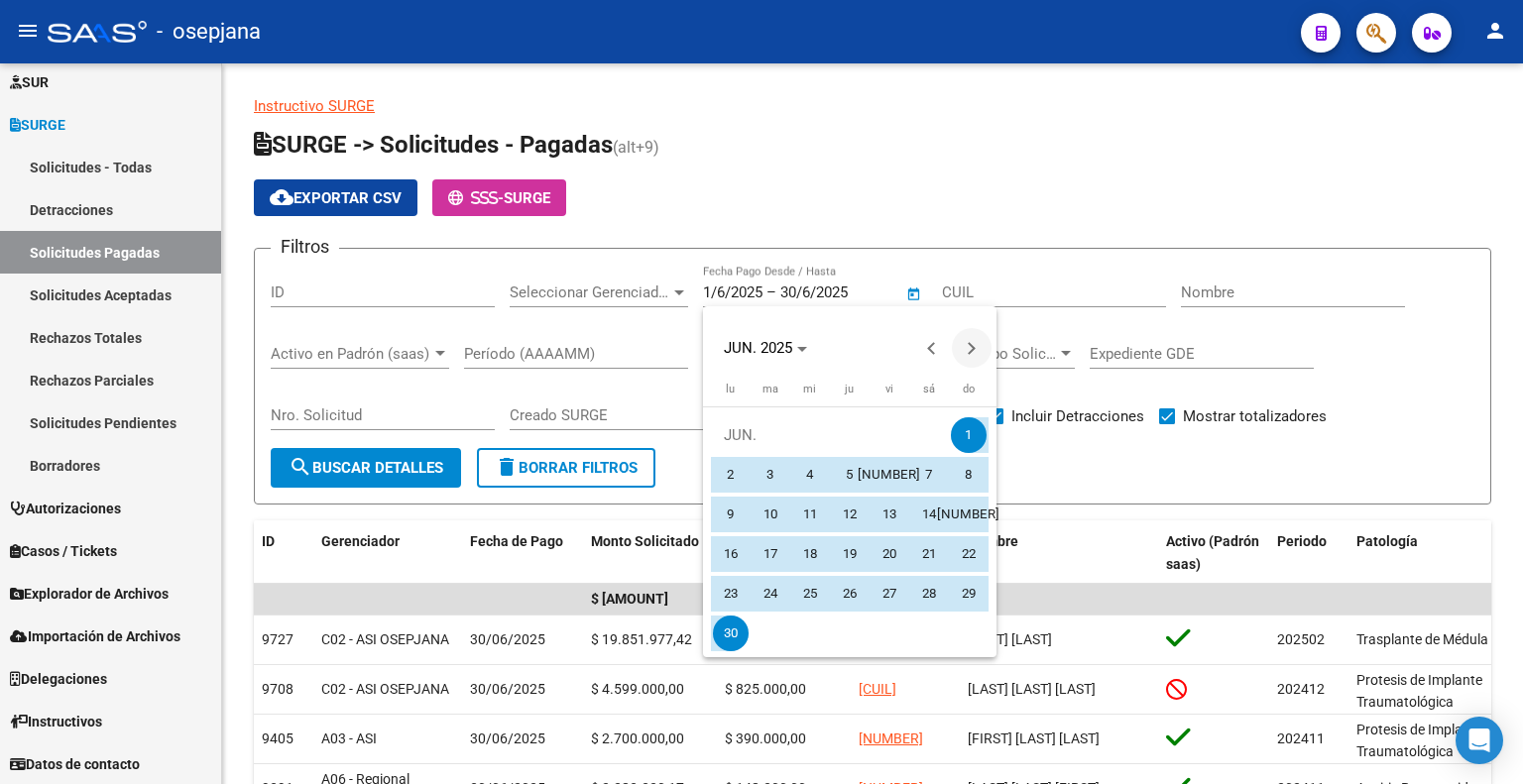 click at bounding box center [972, 348] 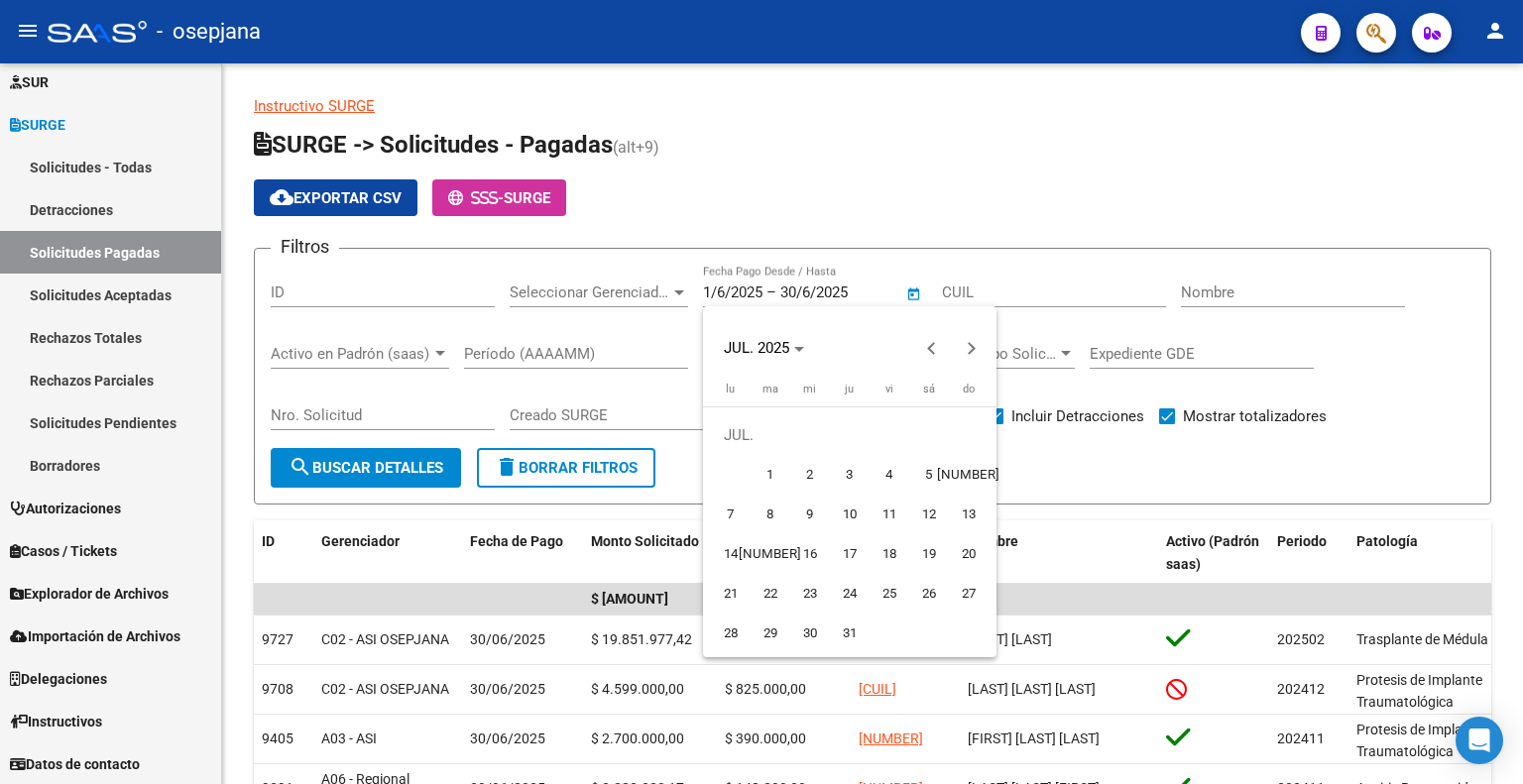 click on "1" at bounding box center (770, 475) 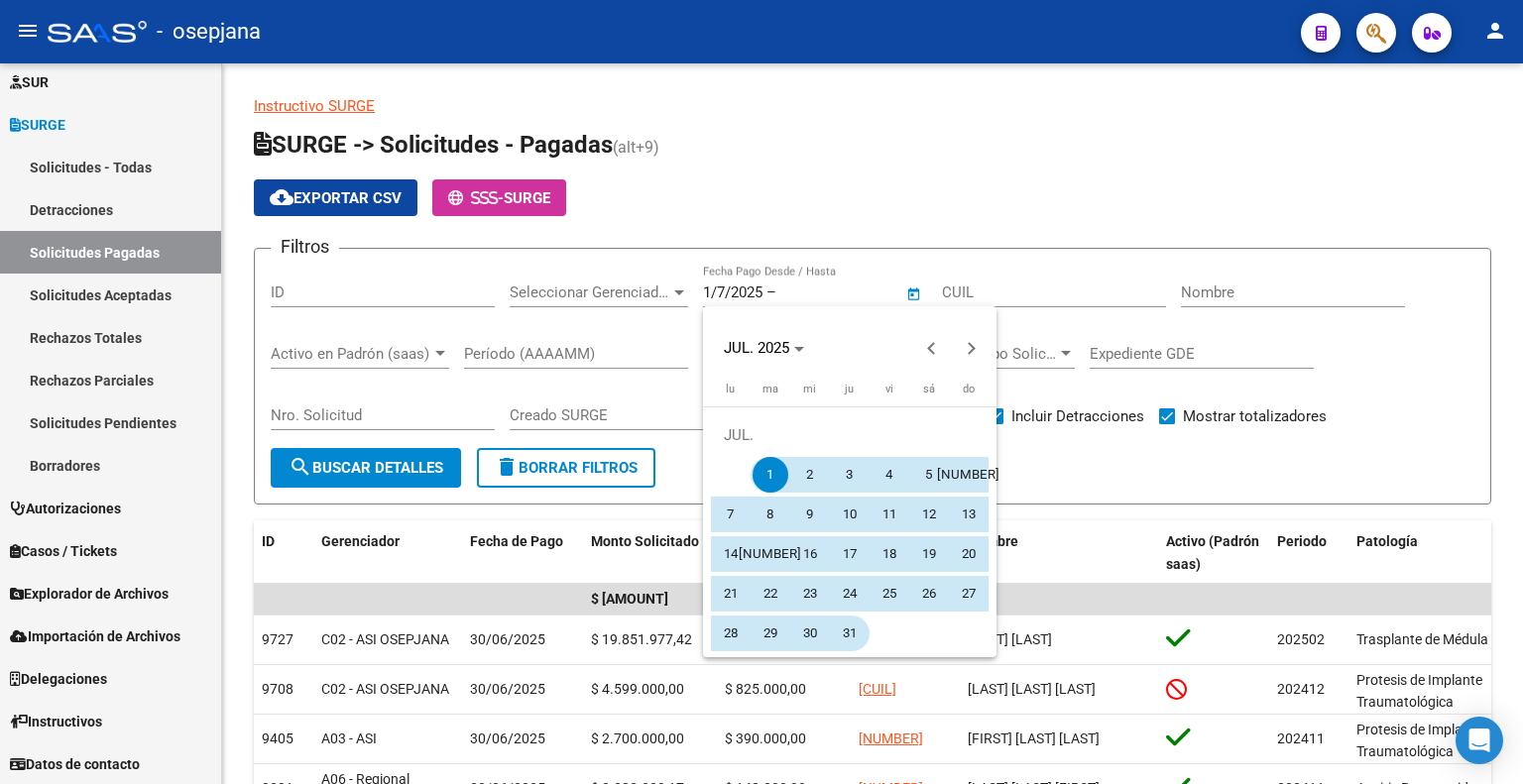 click on "31" at bounding box center [850, 633] 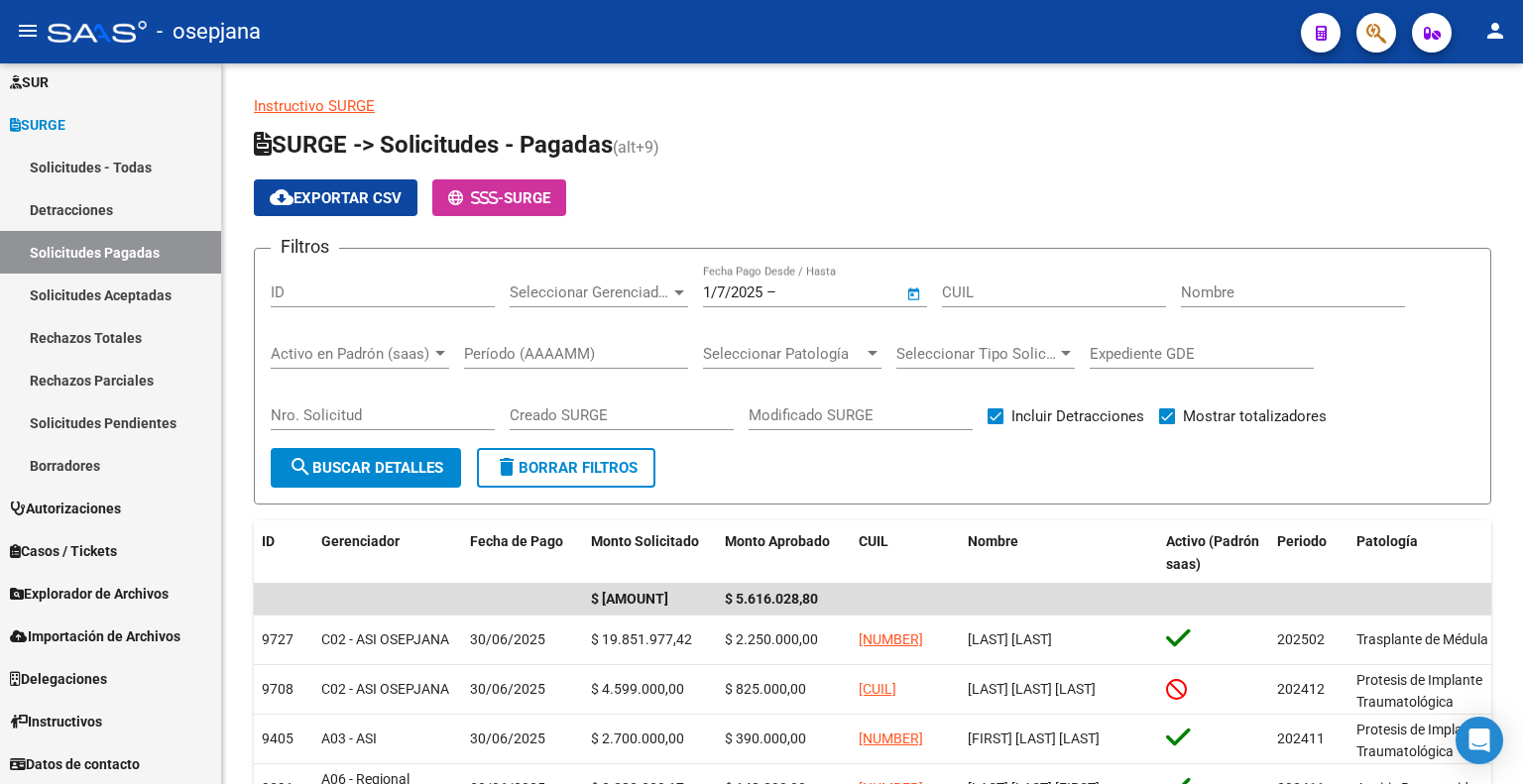 type on "31/7/2025" 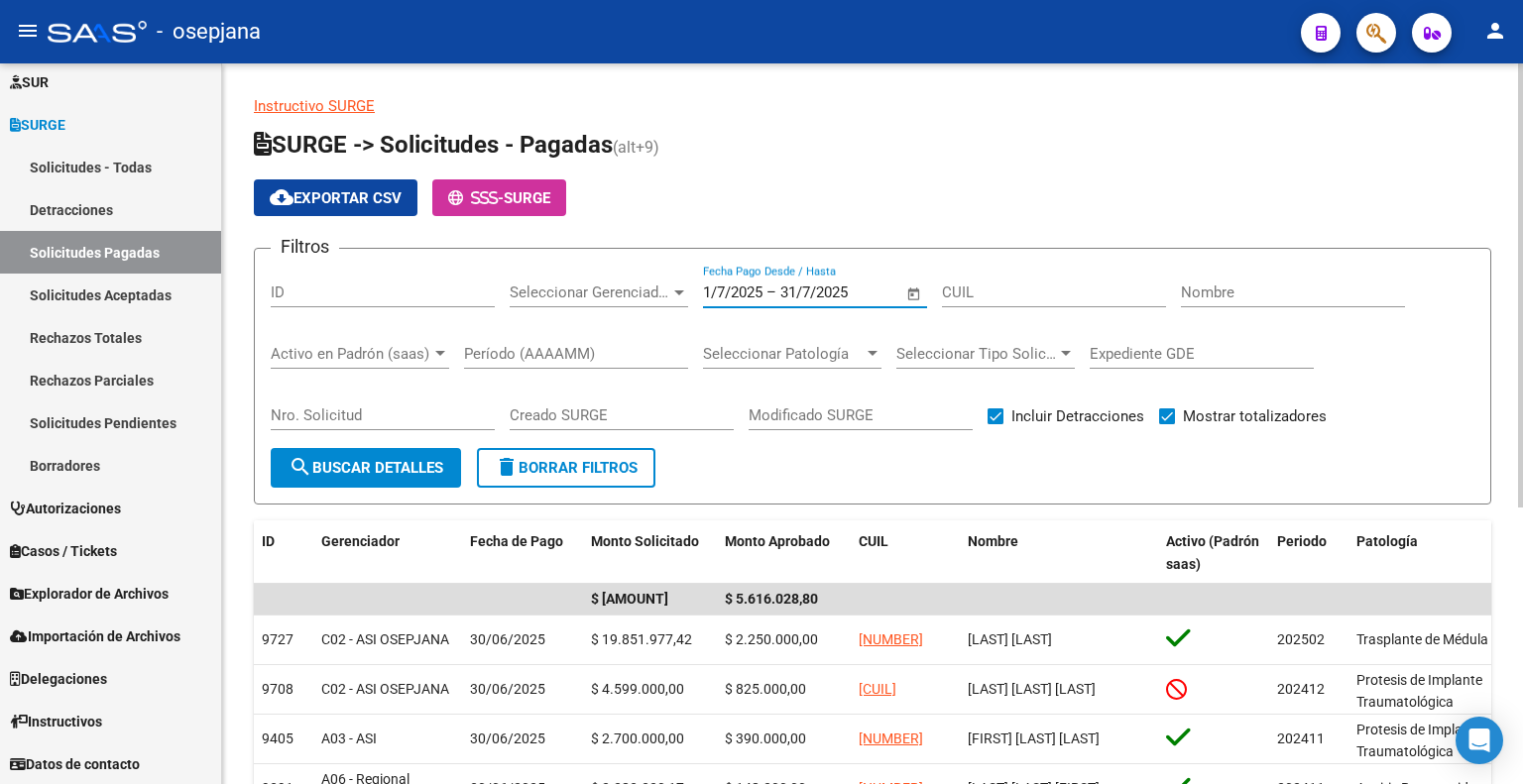 click on "search  Buscar Detalles" 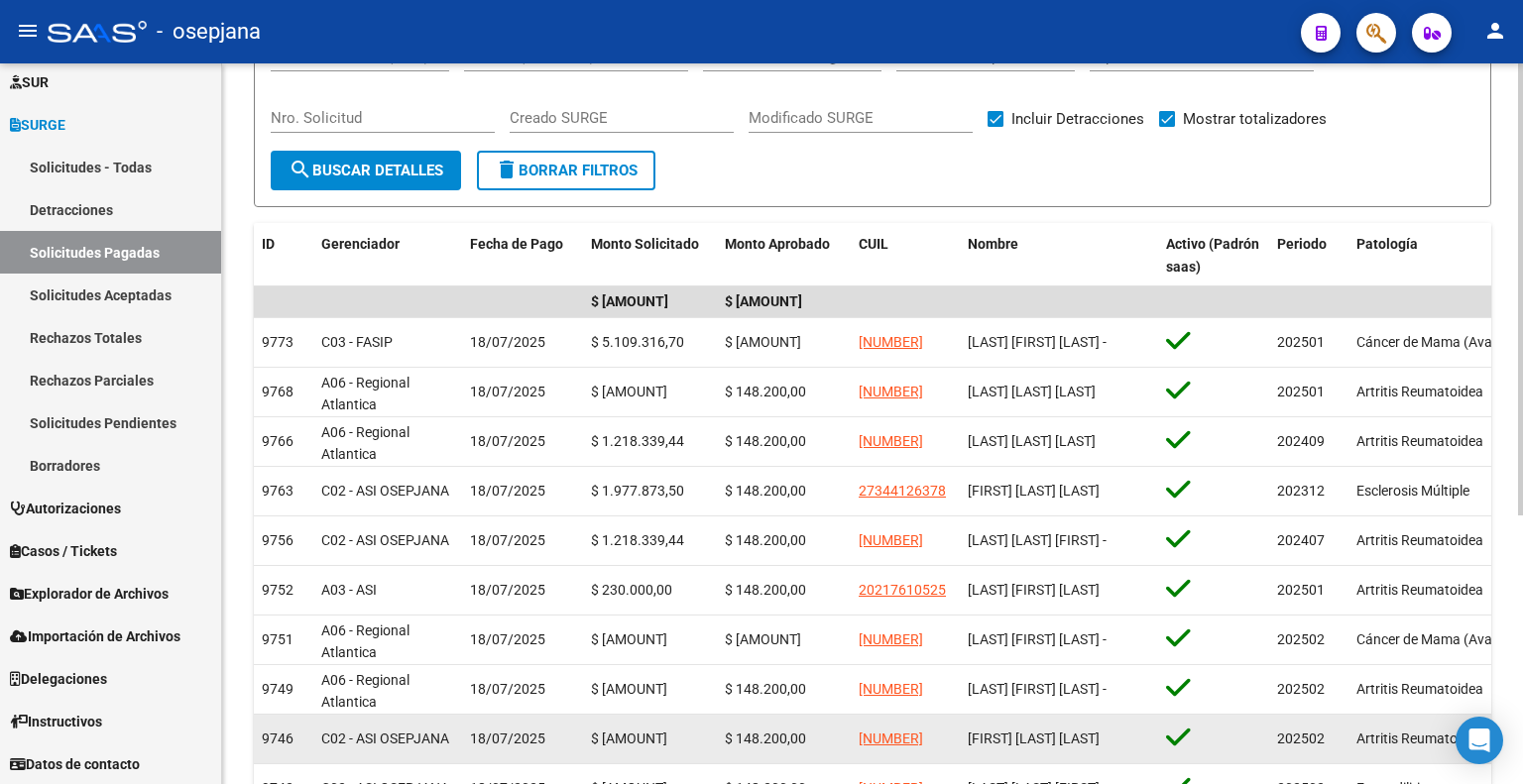 scroll, scrollTop: 396, scrollLeft: 0, axis: vertical 